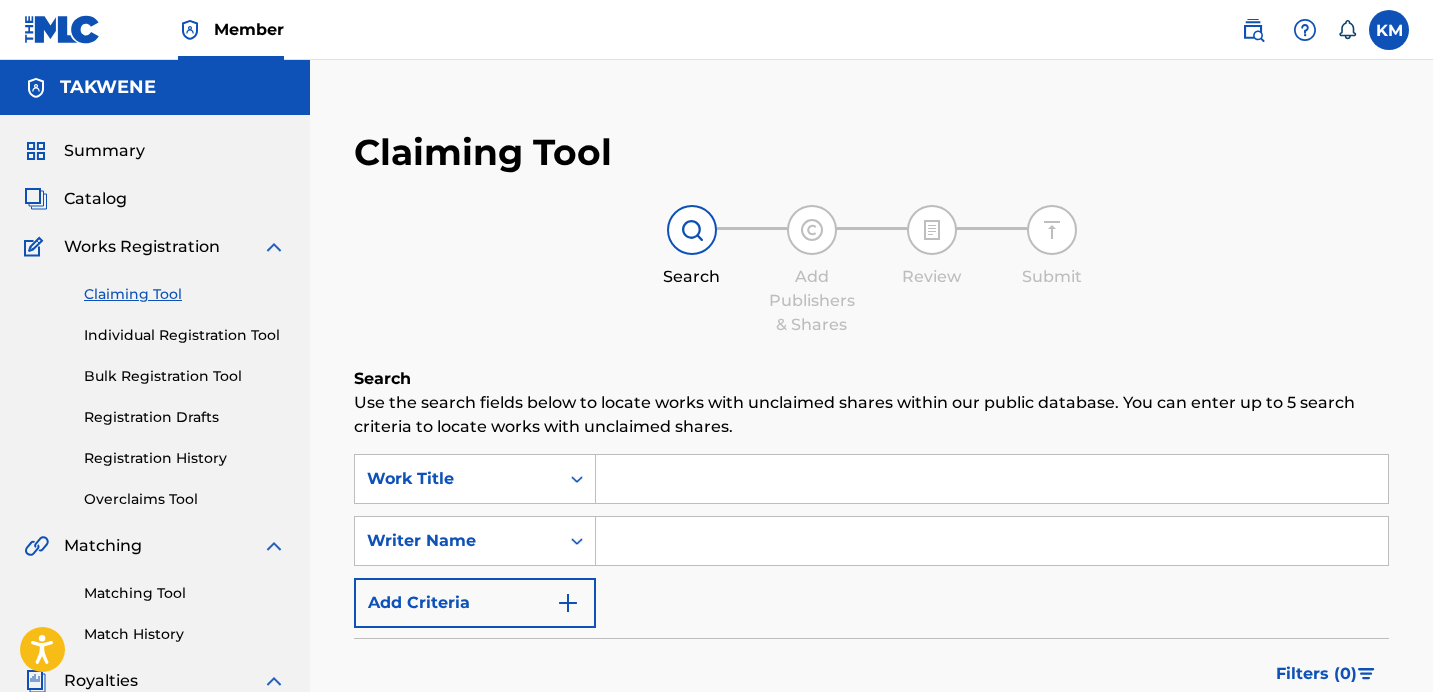 scroll, scrollTop: 115, scrollLeft: 0, axis: vertical 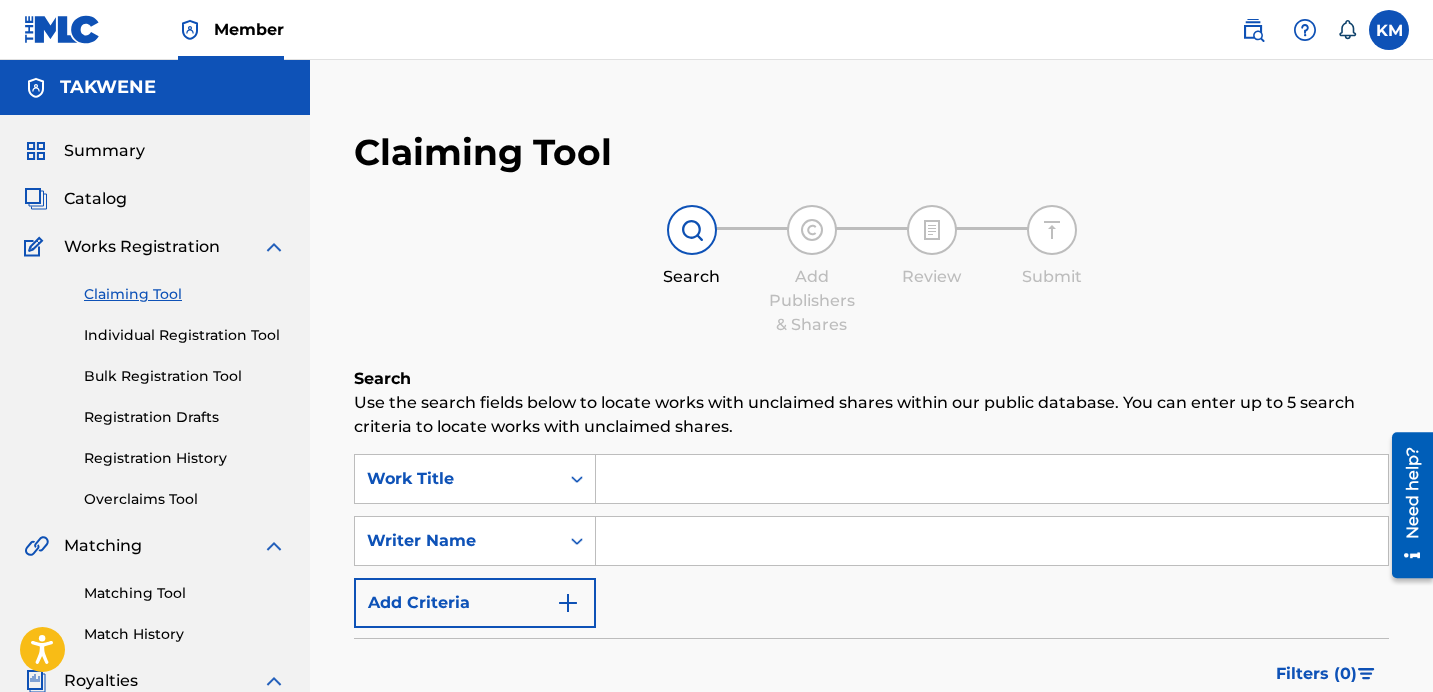 click on "Summary" at bounding box center (155, 151) 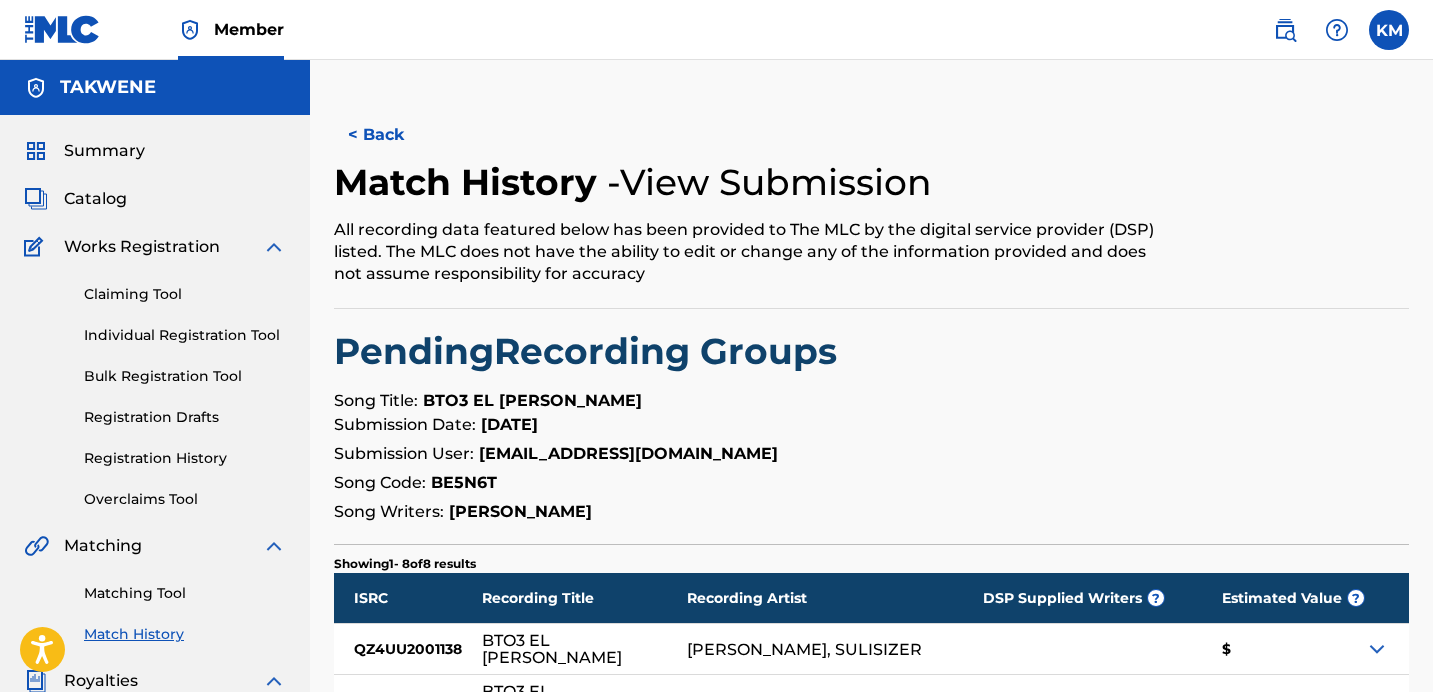 scroll, scrollTop: 0, scrollLeft: 0, axis: both 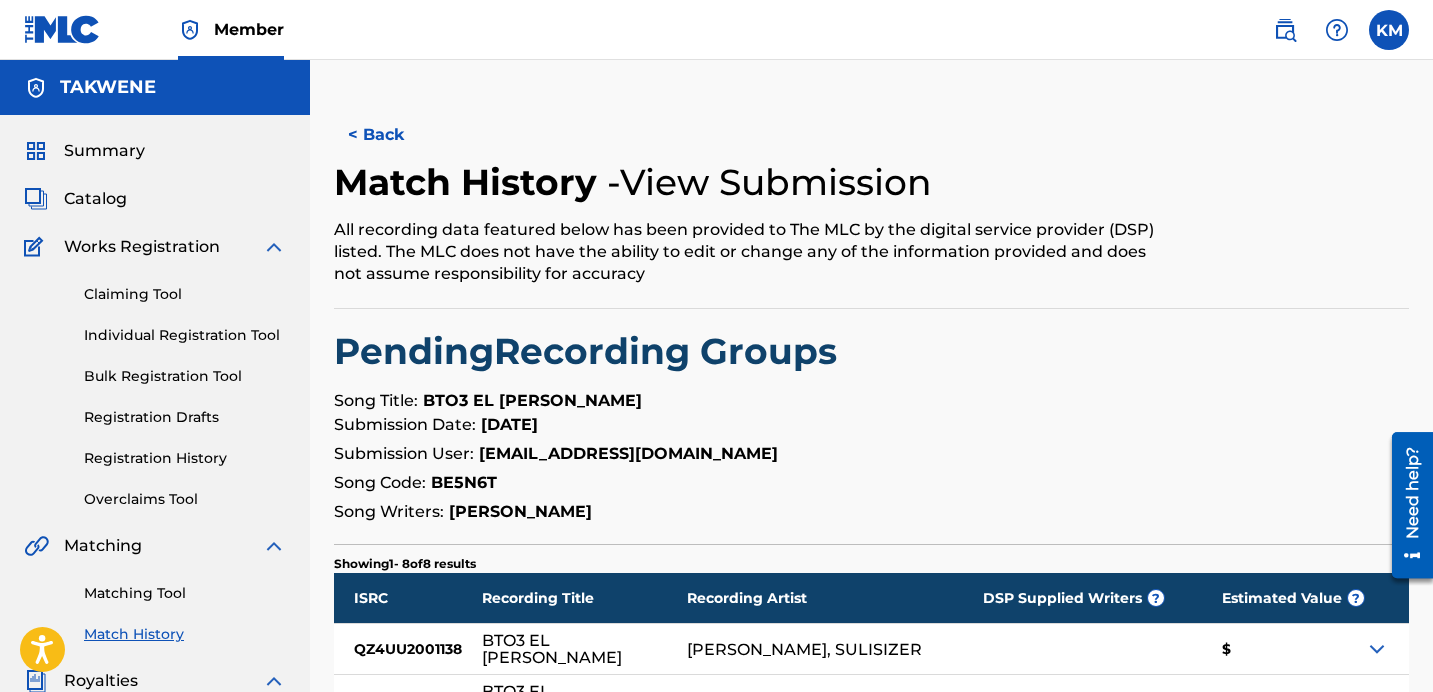 click on "Match History" at bounding box center [185, 634] 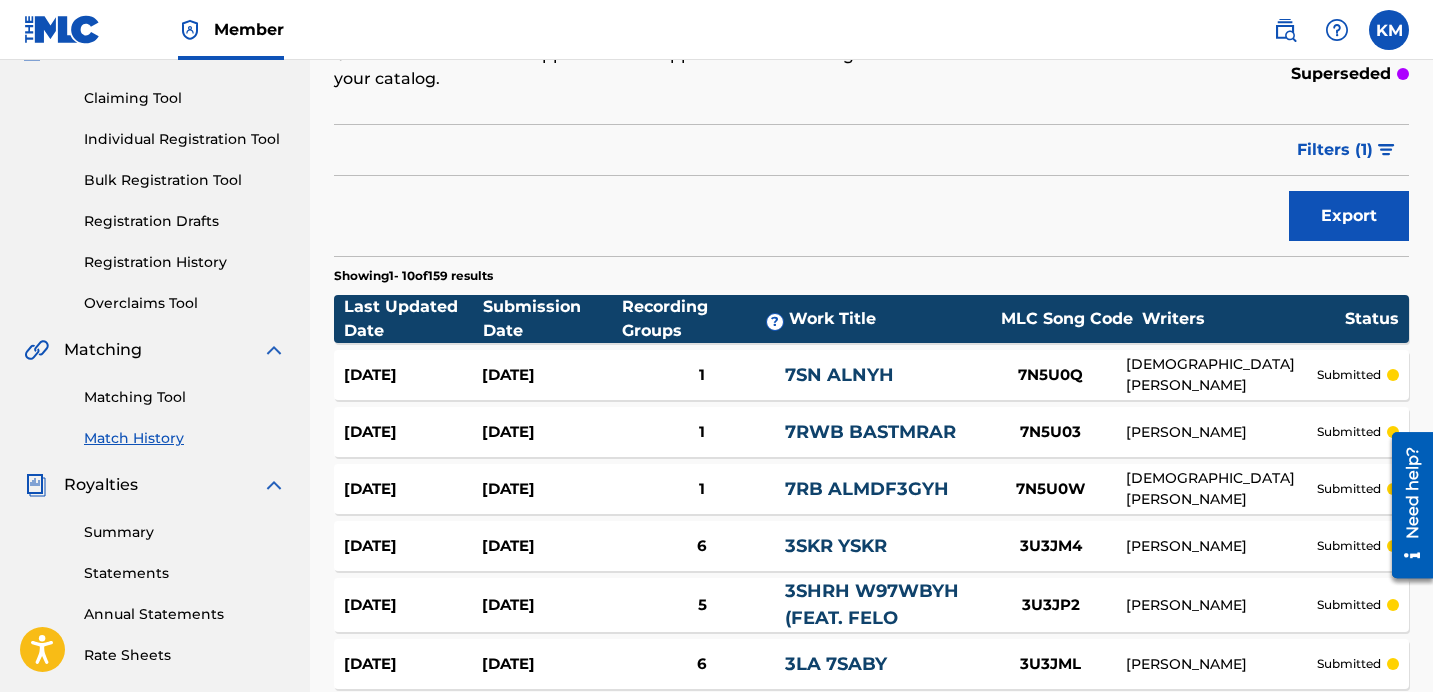 scroll, scrollTop: 198, scrollLeft: 0, axis: vertical 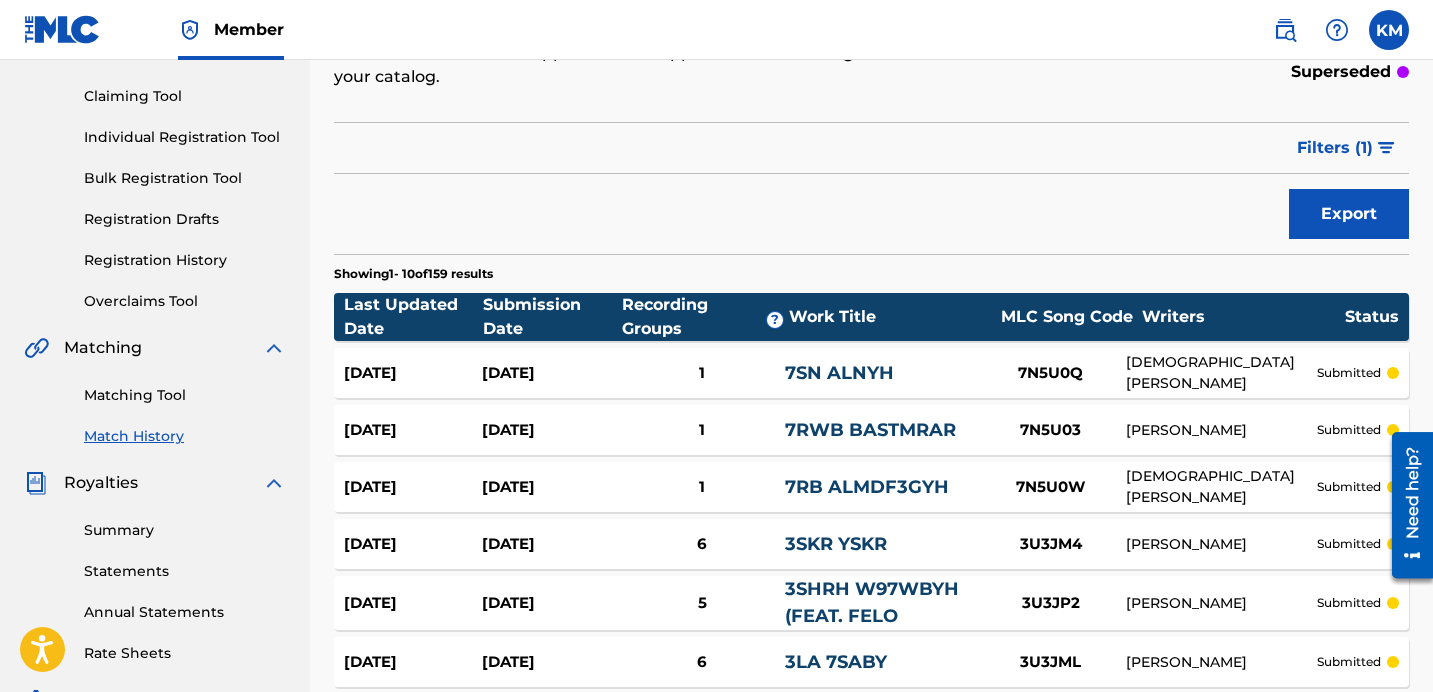 click at bounding box center [1386, 148] 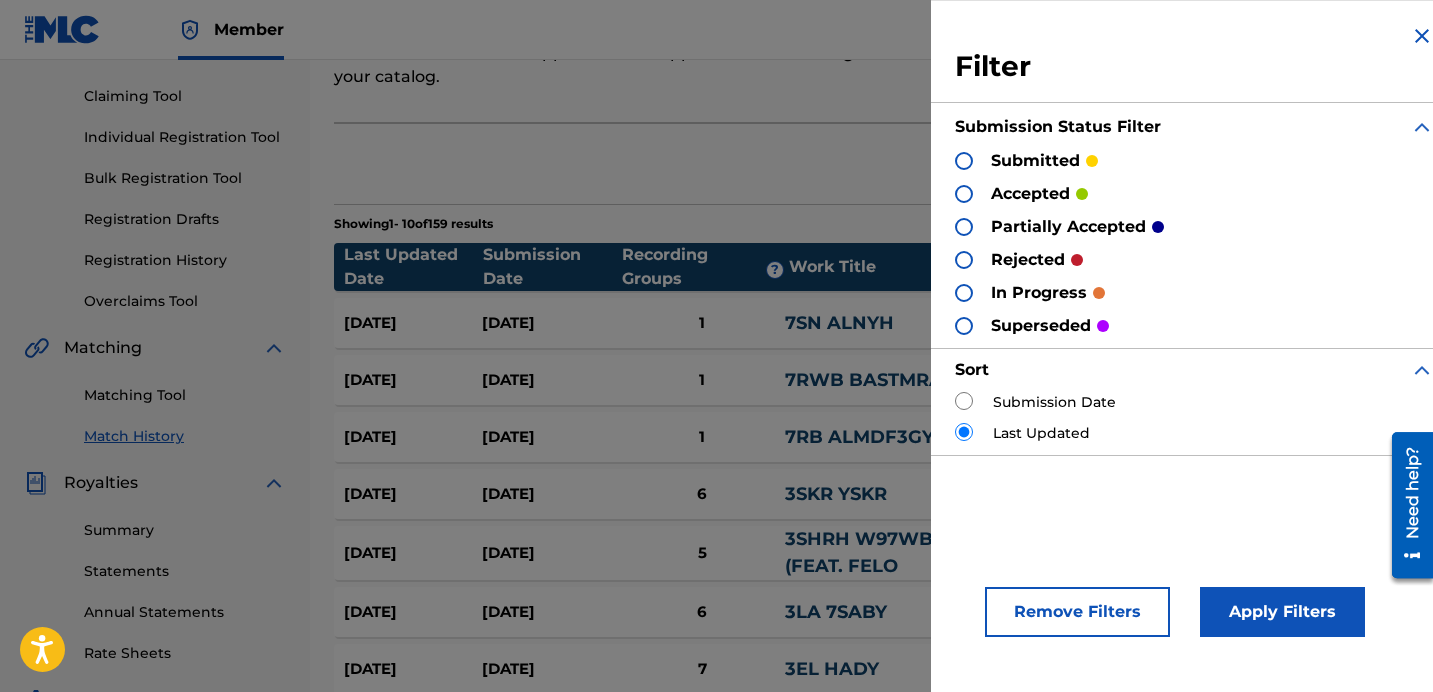 click at bounding box center [964, 194] 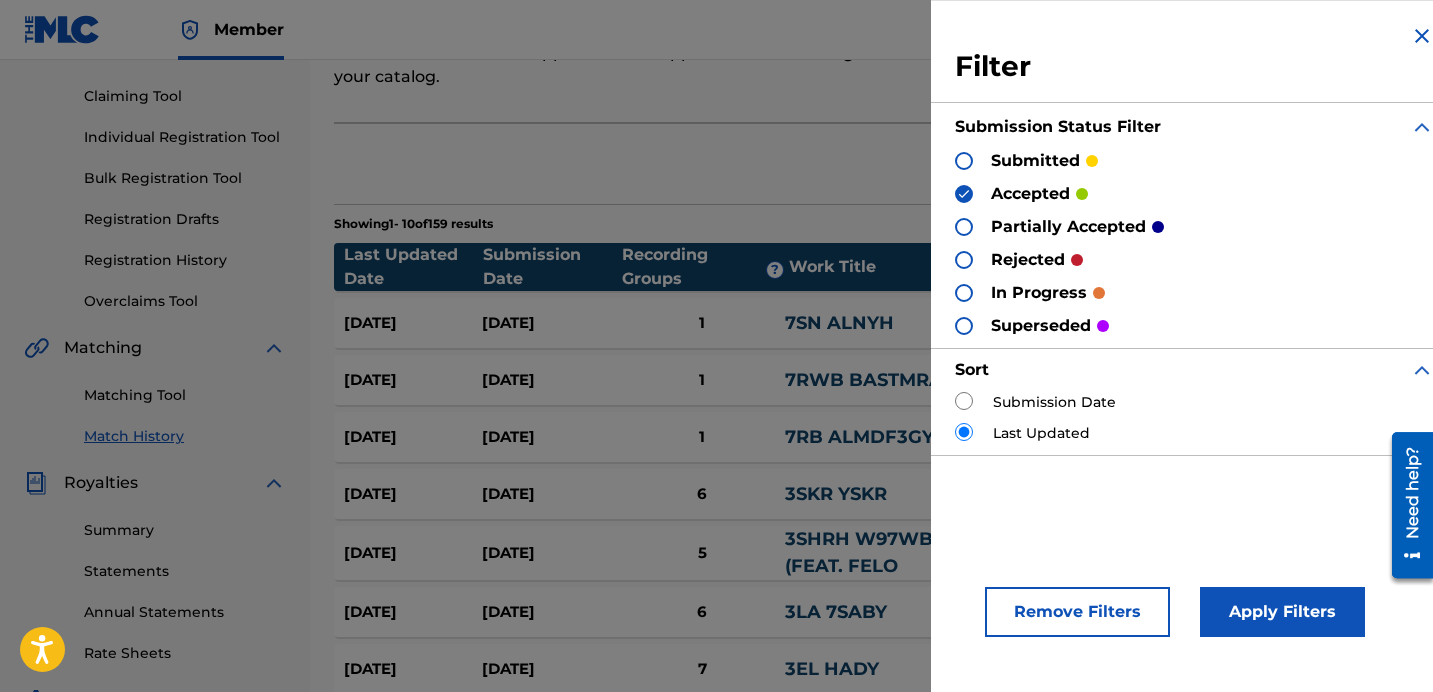 click on "Apply Filters" at bounding box center [1282, 612] 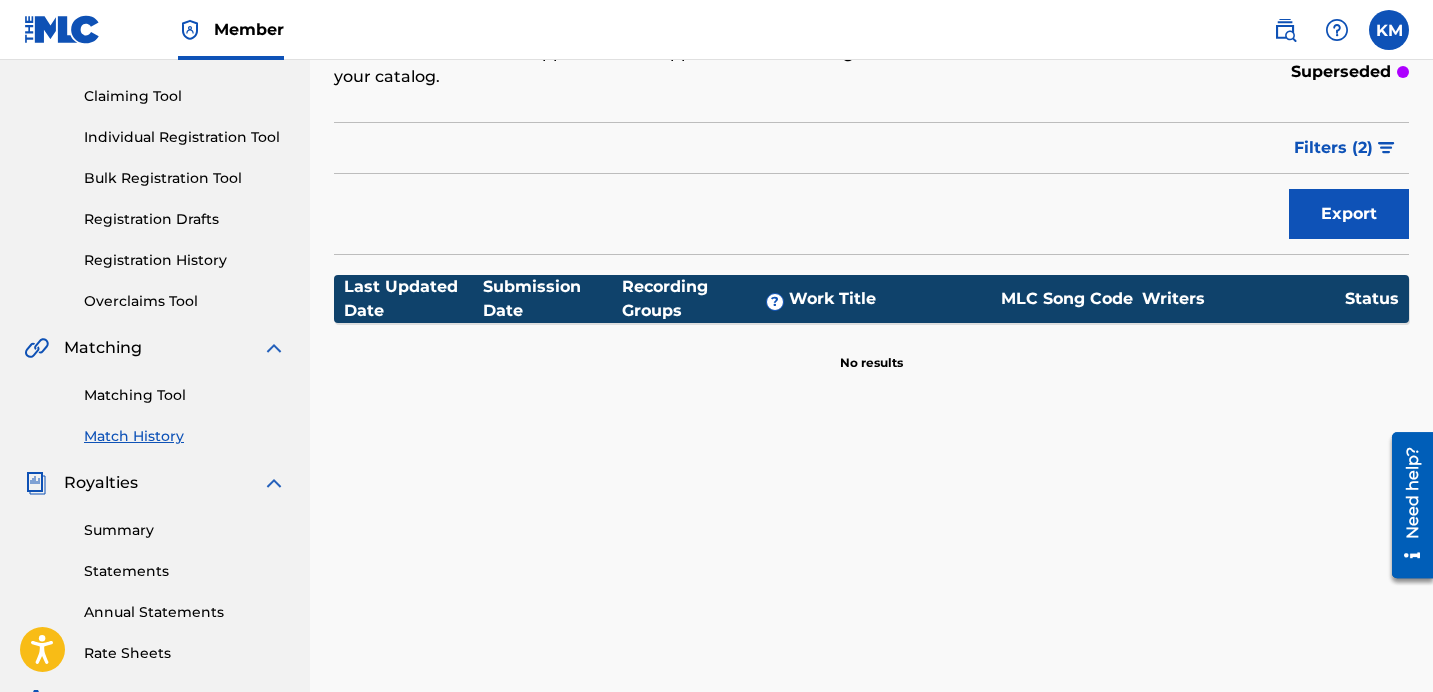 click on "Filters ( 2 )" at bounding box center (1345, 148) 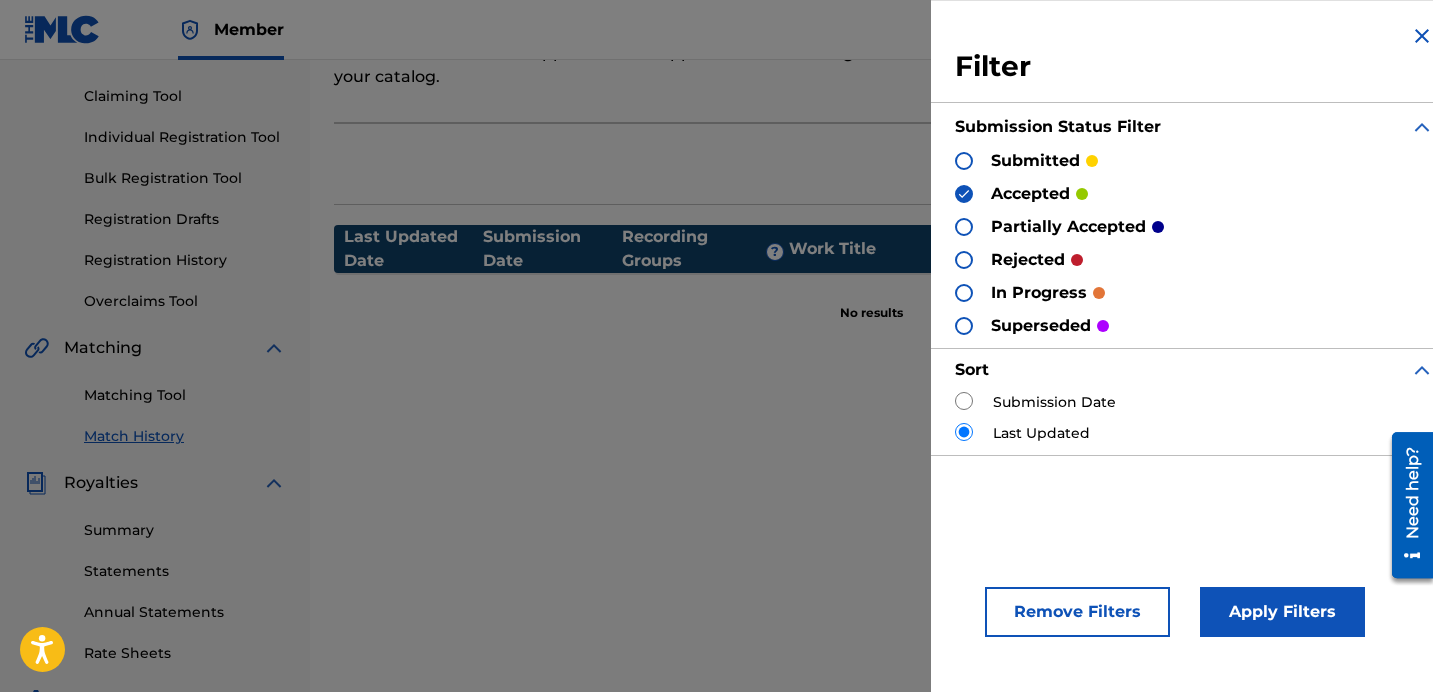 click on "submitted" at bounding box center [1026, 160] 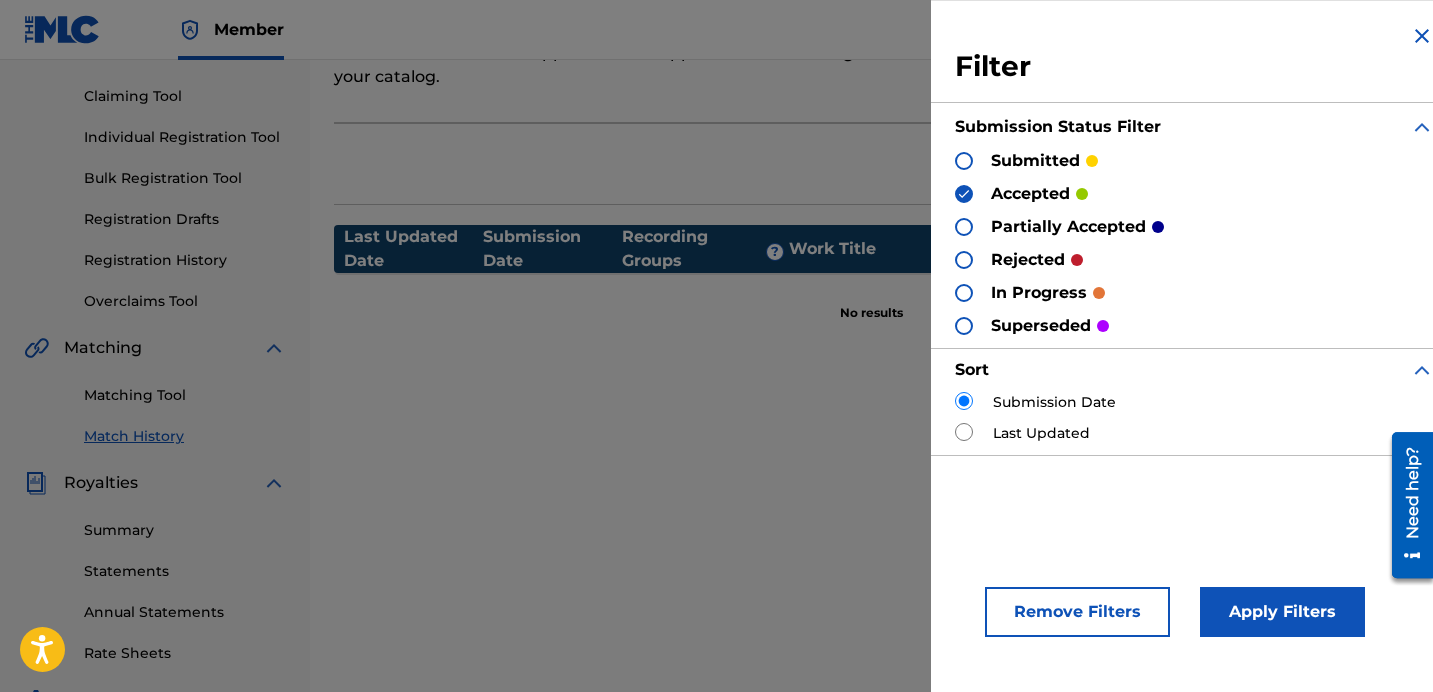 click at bounding box center [964, 161] 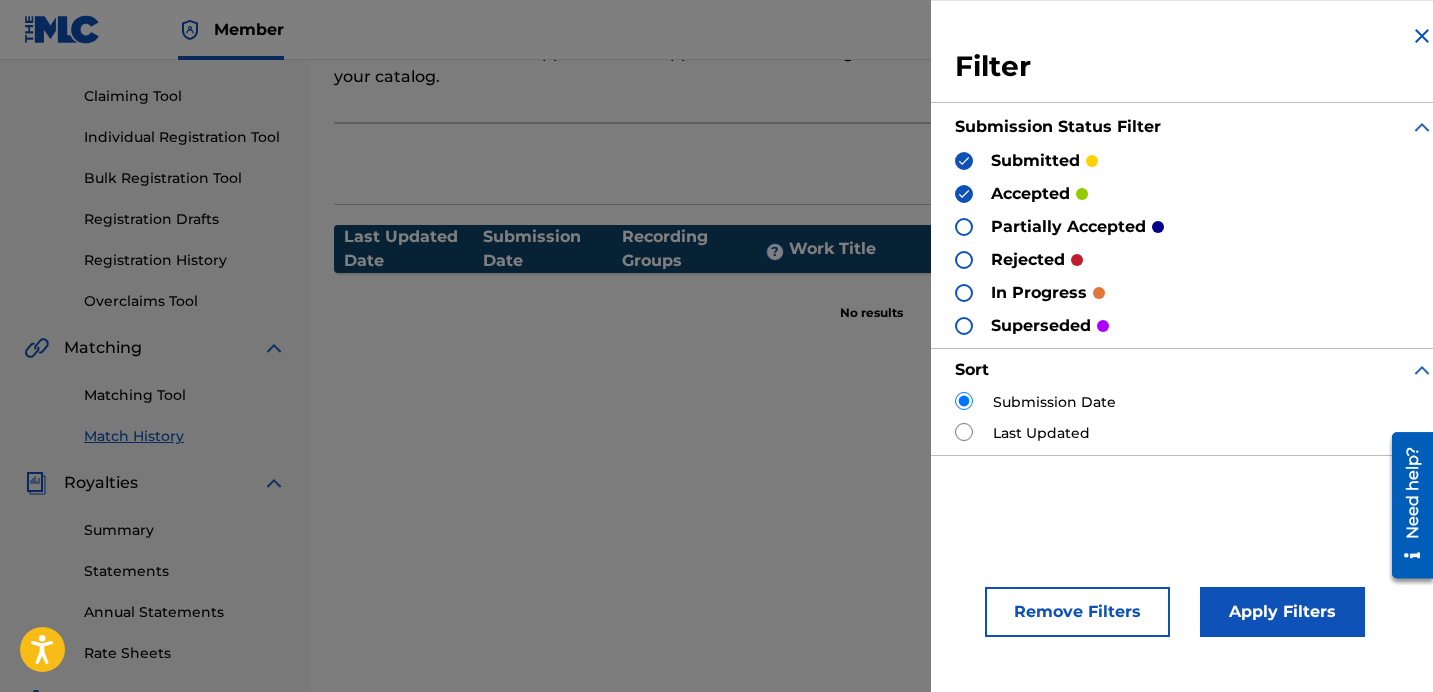 click on "Apply Filters" at bounding box center (1282, 612) 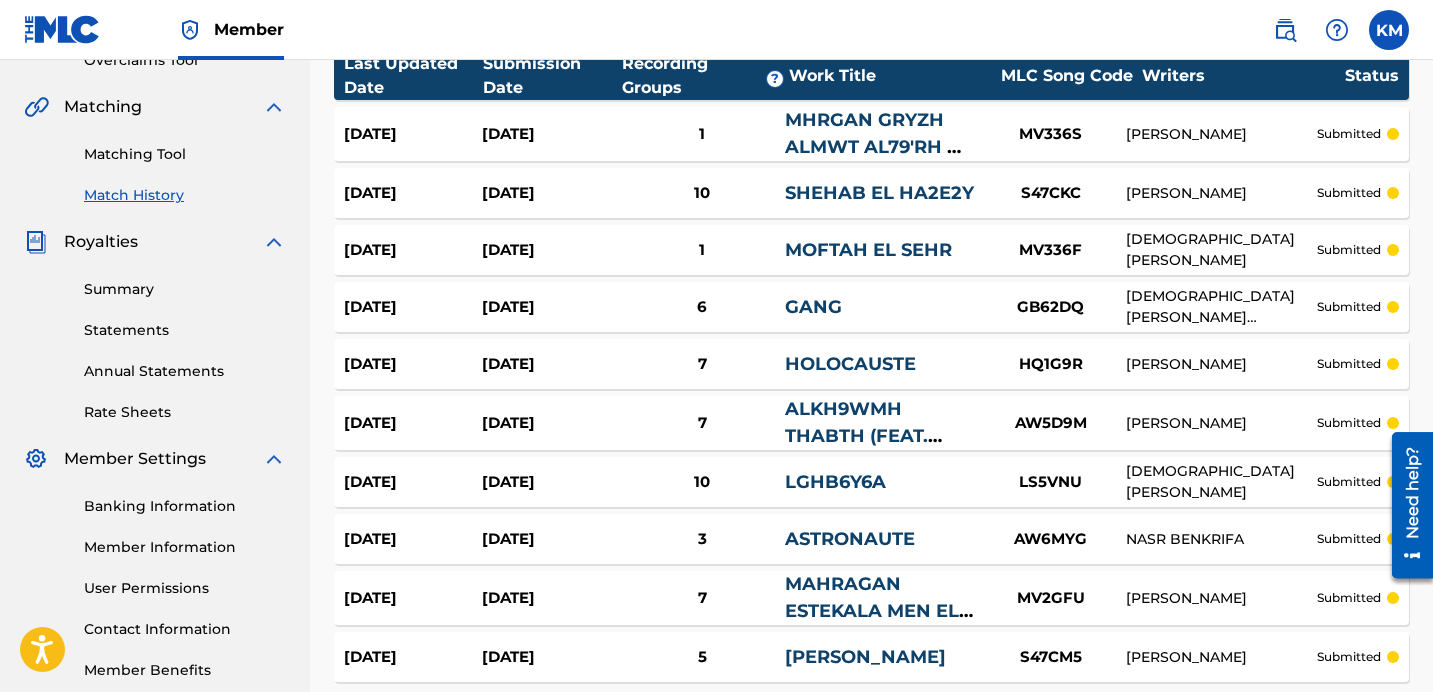 scroll, scrollTop: 443, scrollLeft: 0, axis: vertical 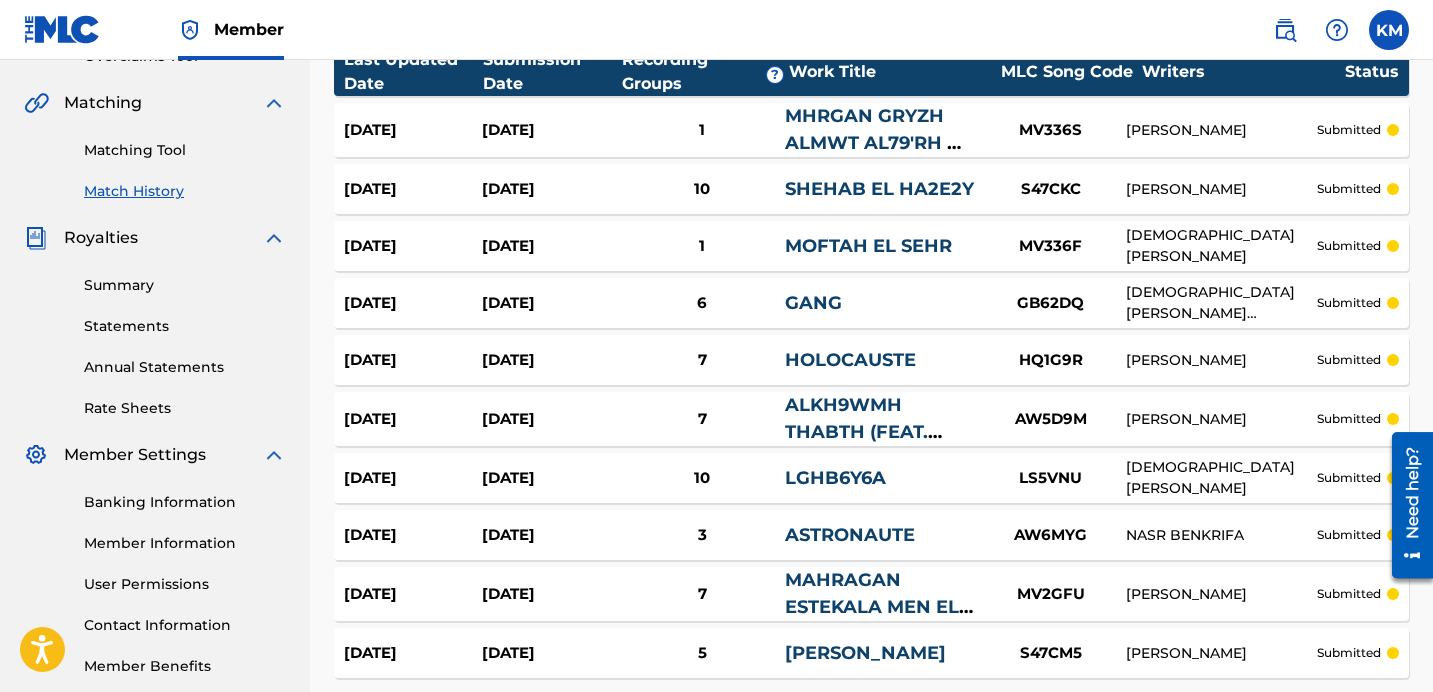 click on "Jul 20, 2025 Jul 20, 2025 10 LGHB6Y6A LS5VNU ISLAM SAFWAT   submitted" at bounding box center (871, 478) 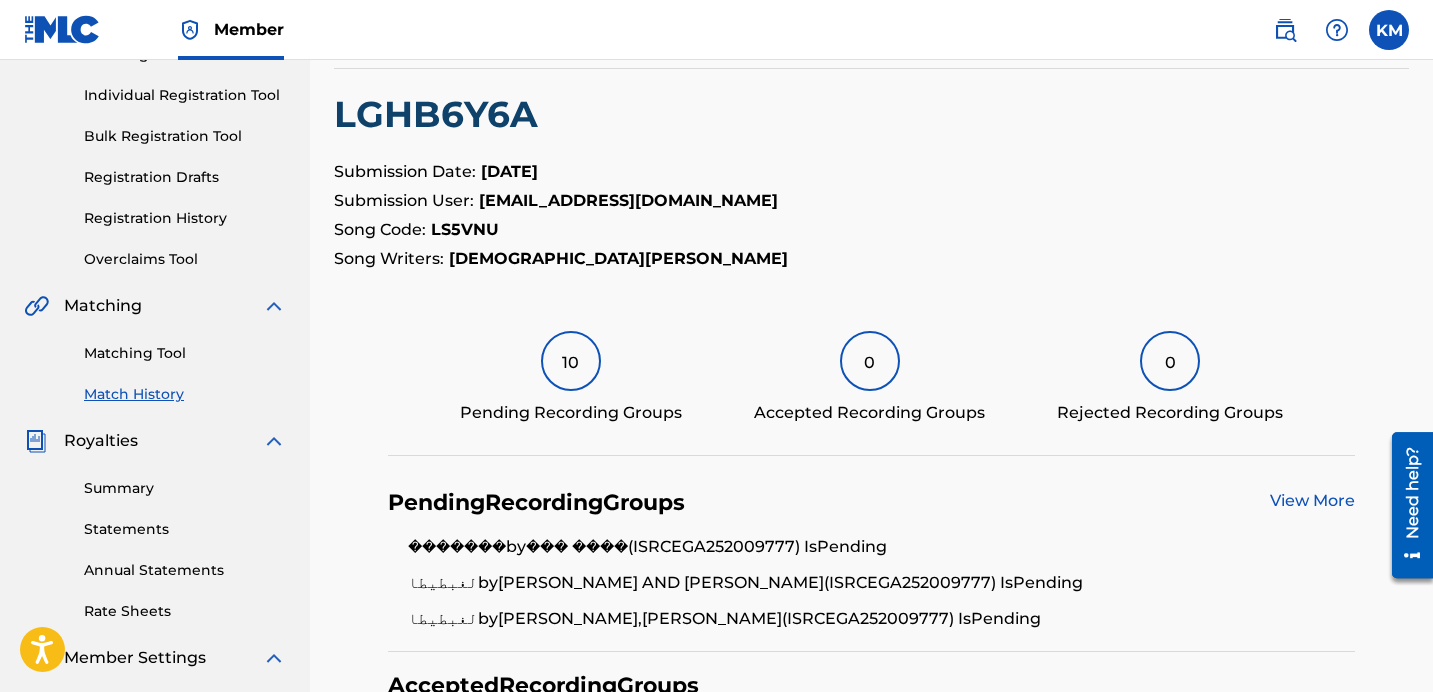 scroll, scrollTop: 615, scrollLeft: 0, axis: vertical 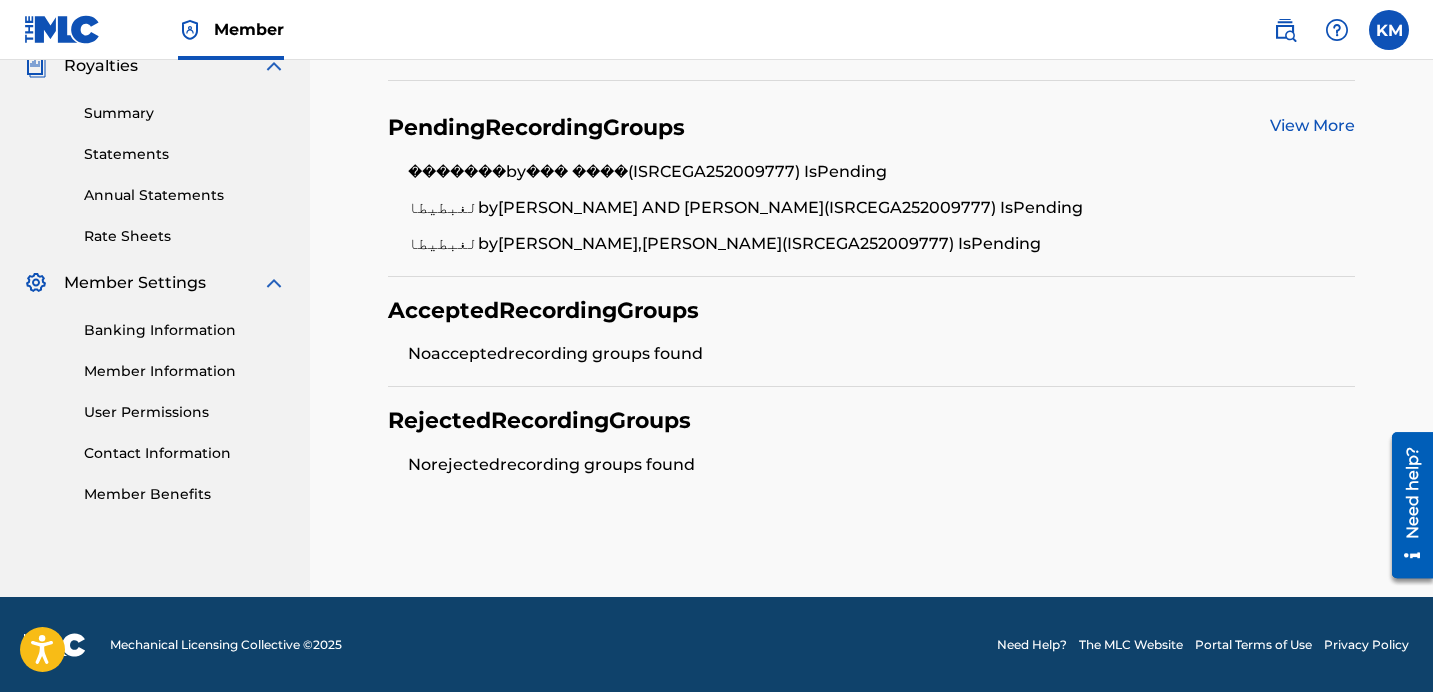 click on "Banking Information" at bounding box center (185, 330) 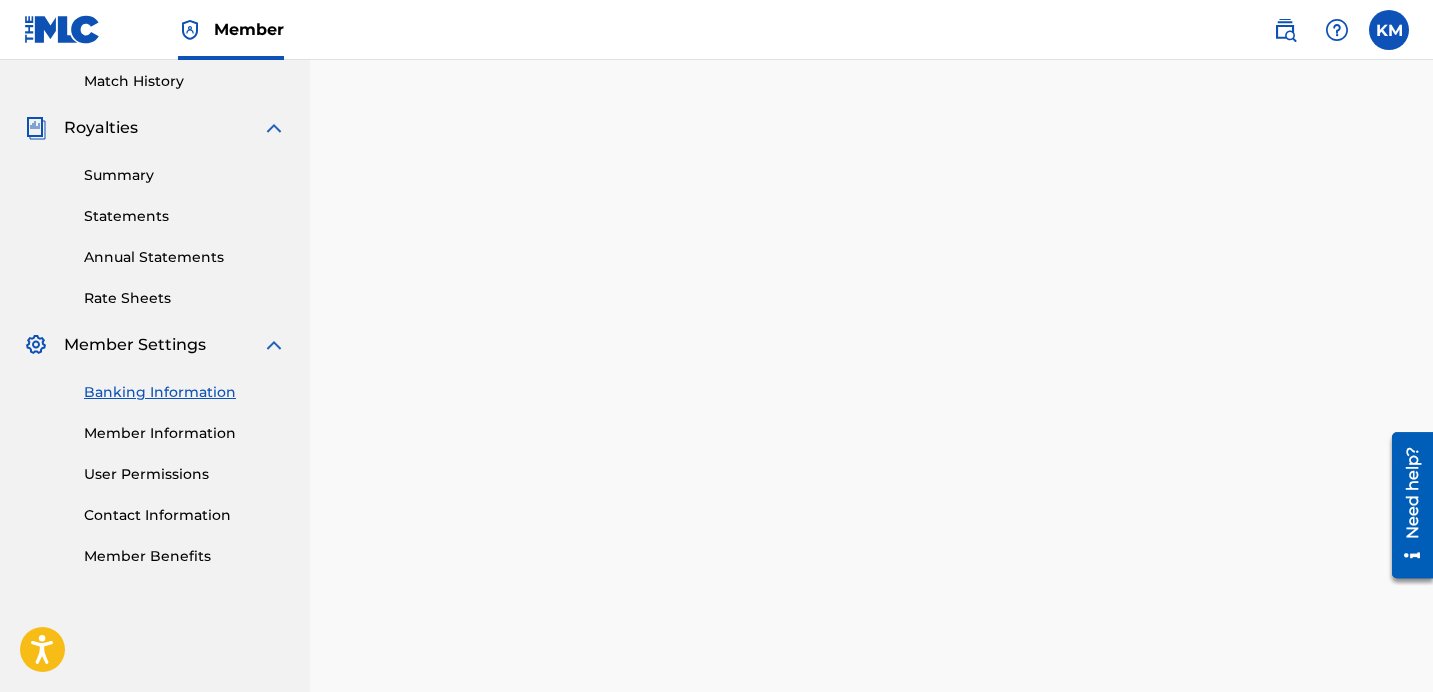scroll, scrollTop: 554, scrollLeft: 0, axis: vertical 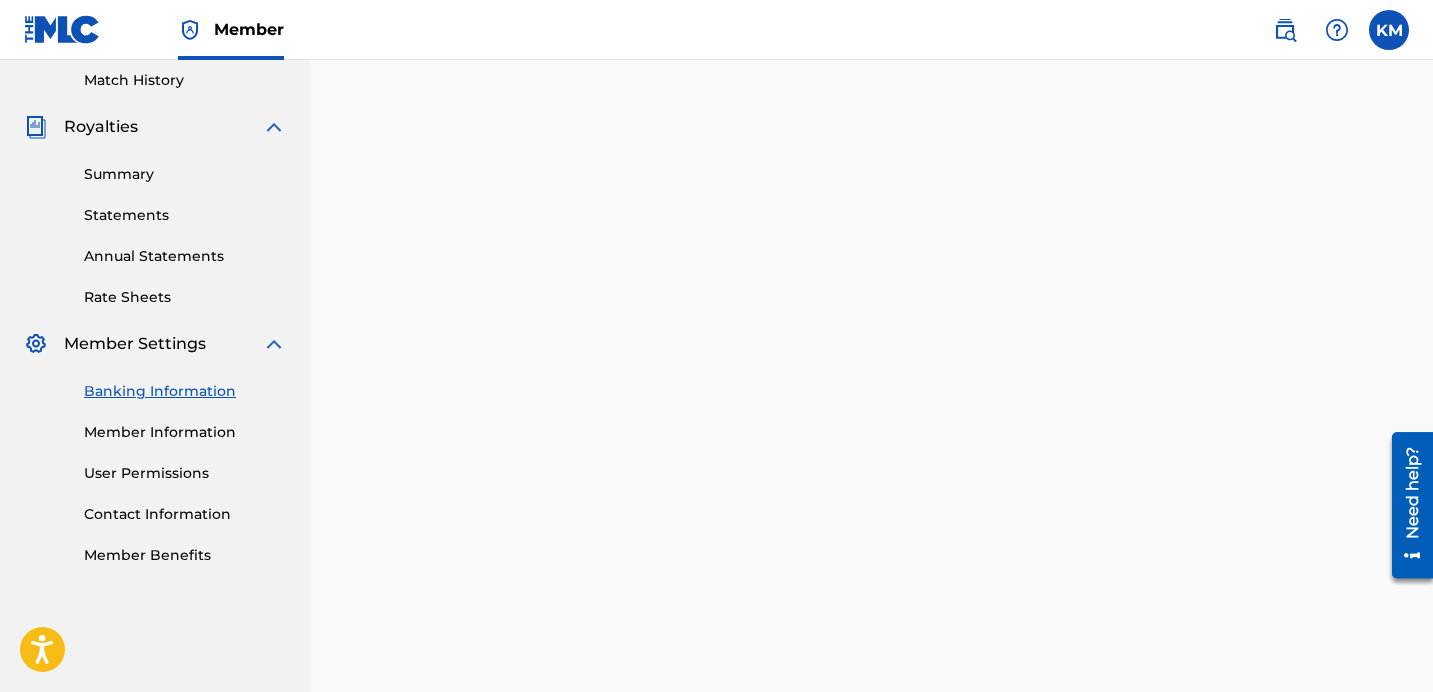 click on "Member Information" at bounding box center (185, 432) 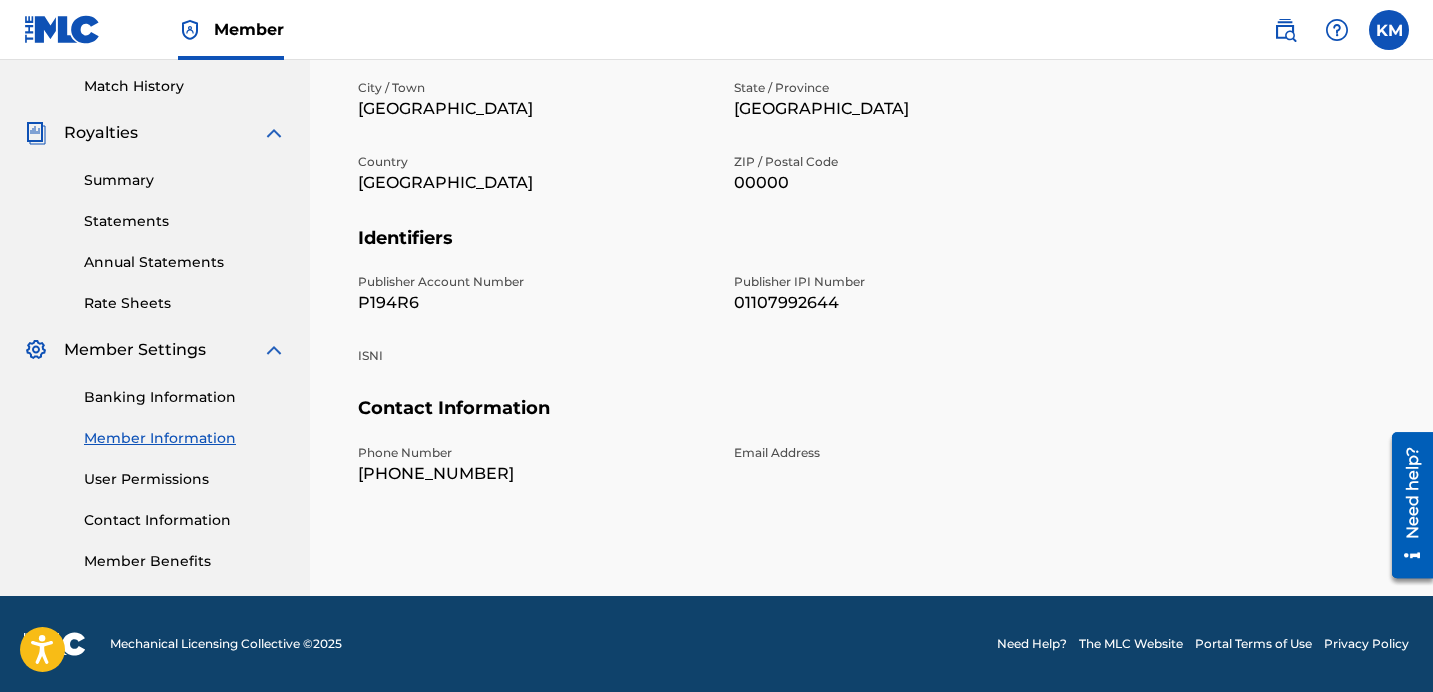 scroll, scrollTop: 0, scrollLeft: 0, axis: both 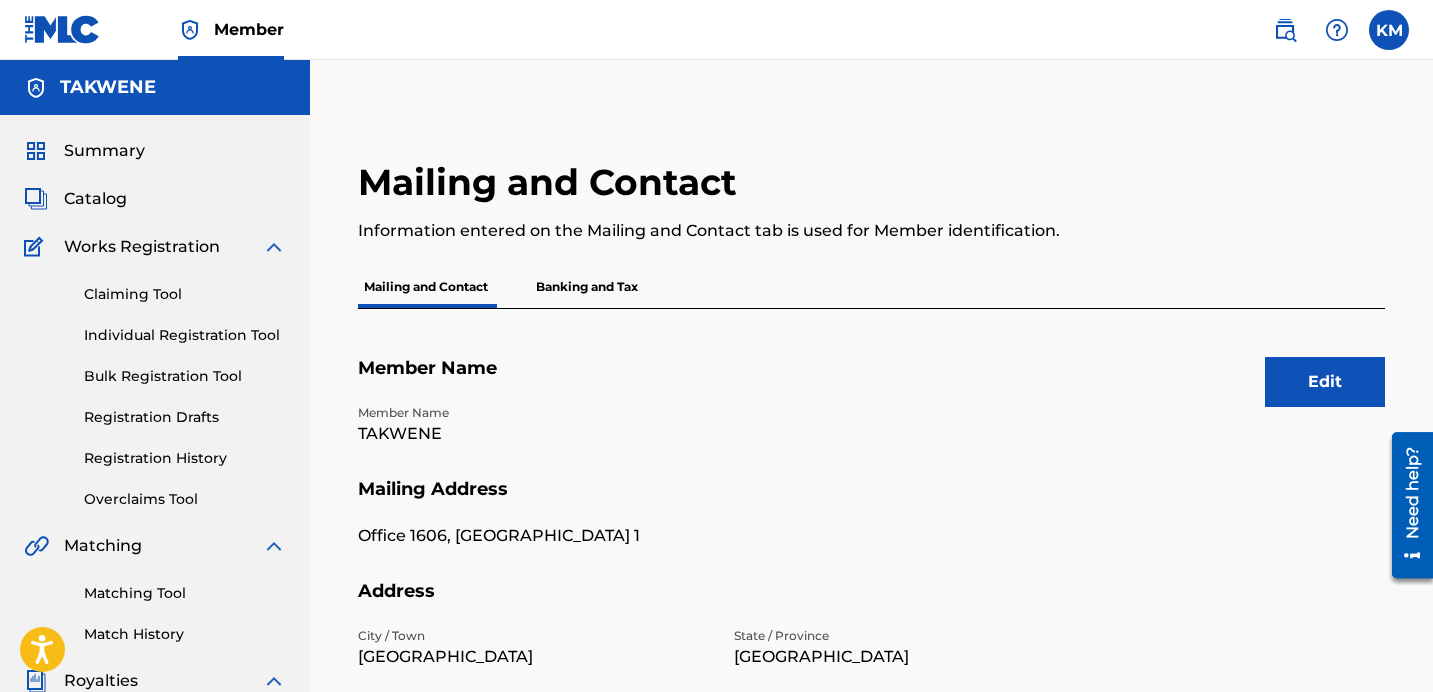 click on "Banking and Tax" at bounding box center [587, 287] 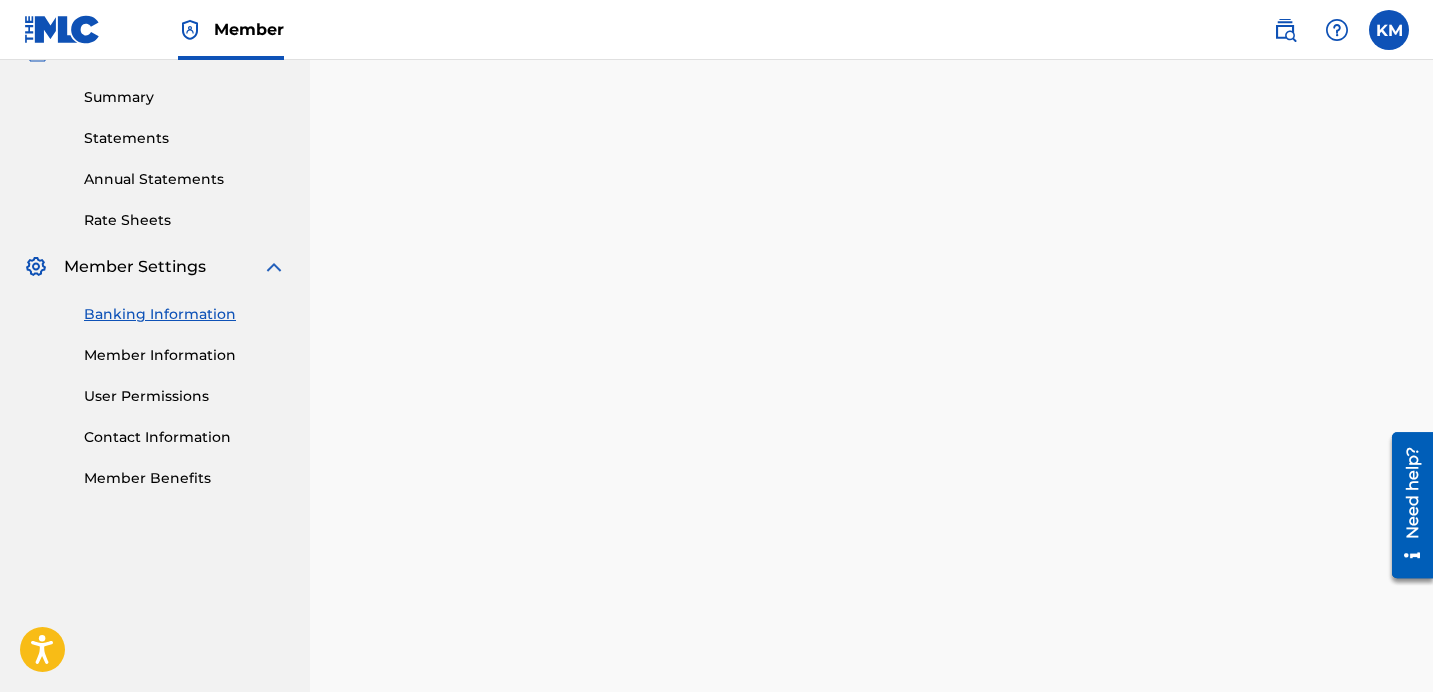 scroll, scrollTop: 642, scrollLeft: 0, axis: vertical 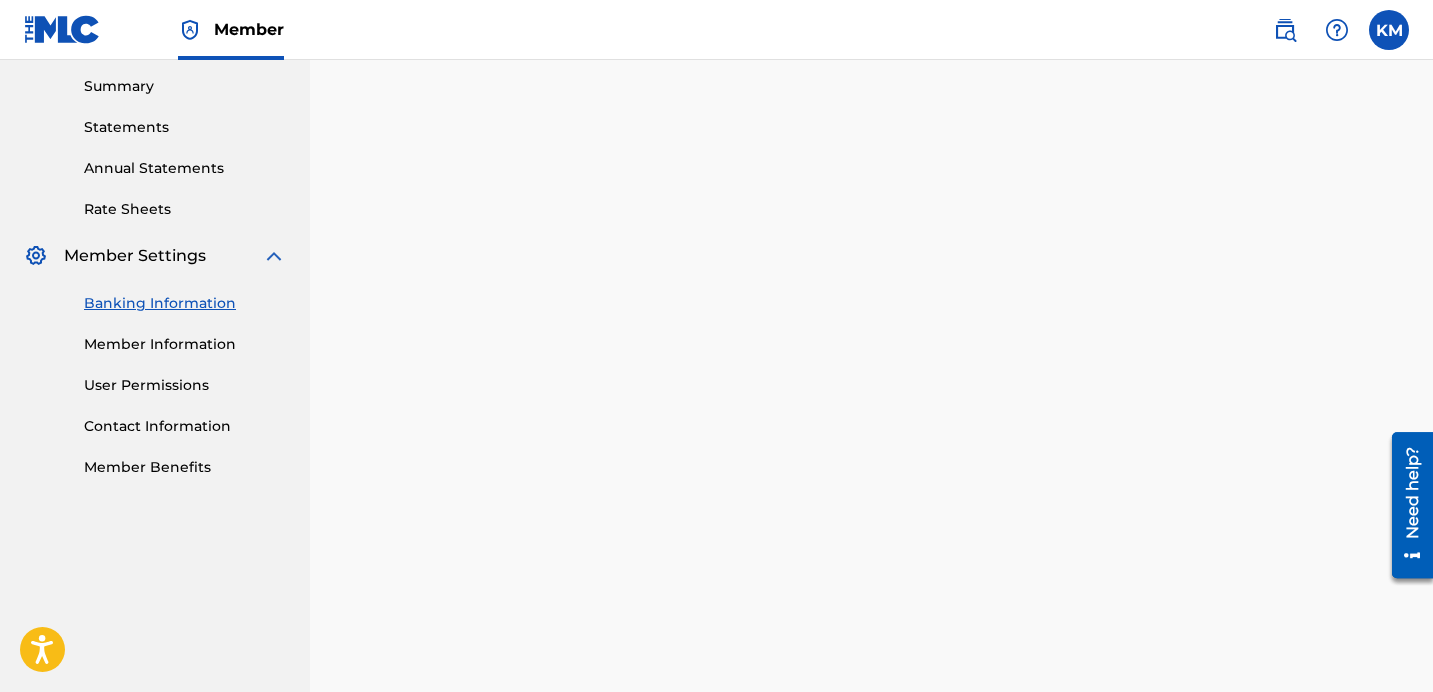 click on "Summary" at bounding box center (185, 86) 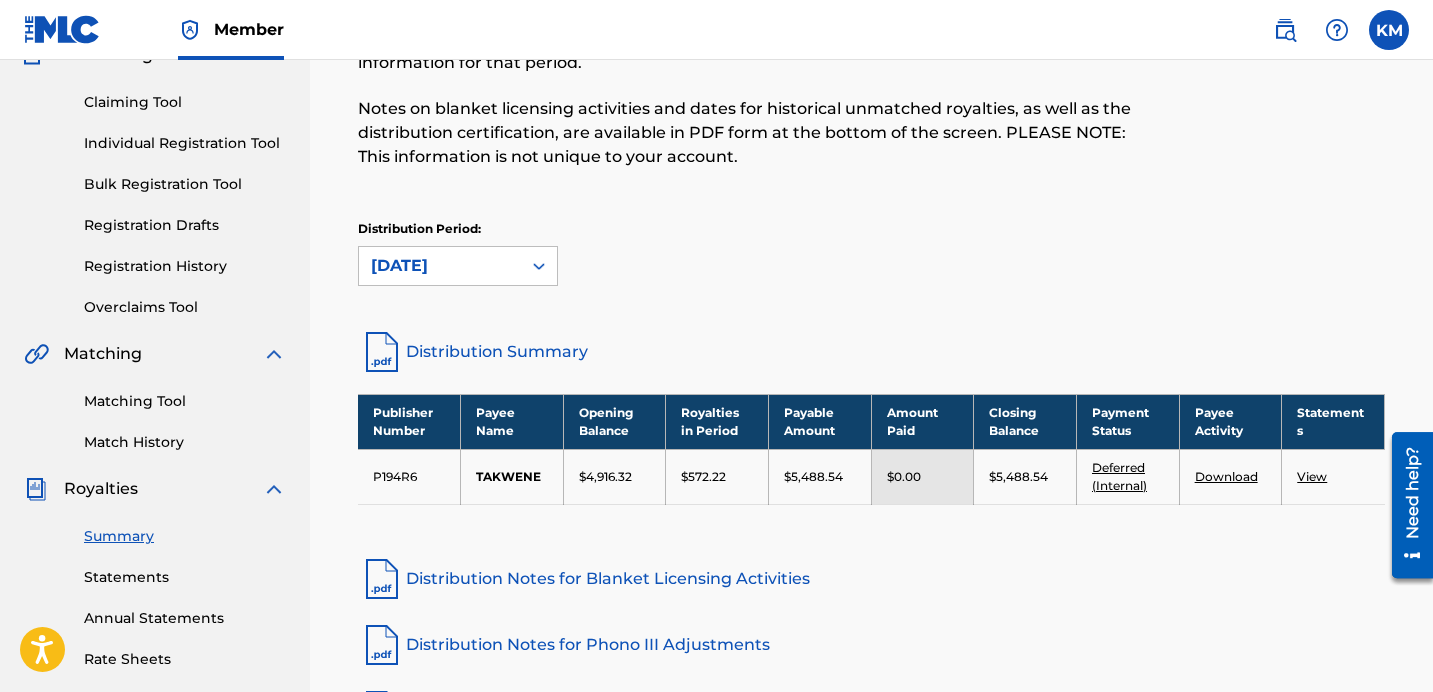 scroll, scrollTop: 193, scrollLeft: 0, axis: vertical 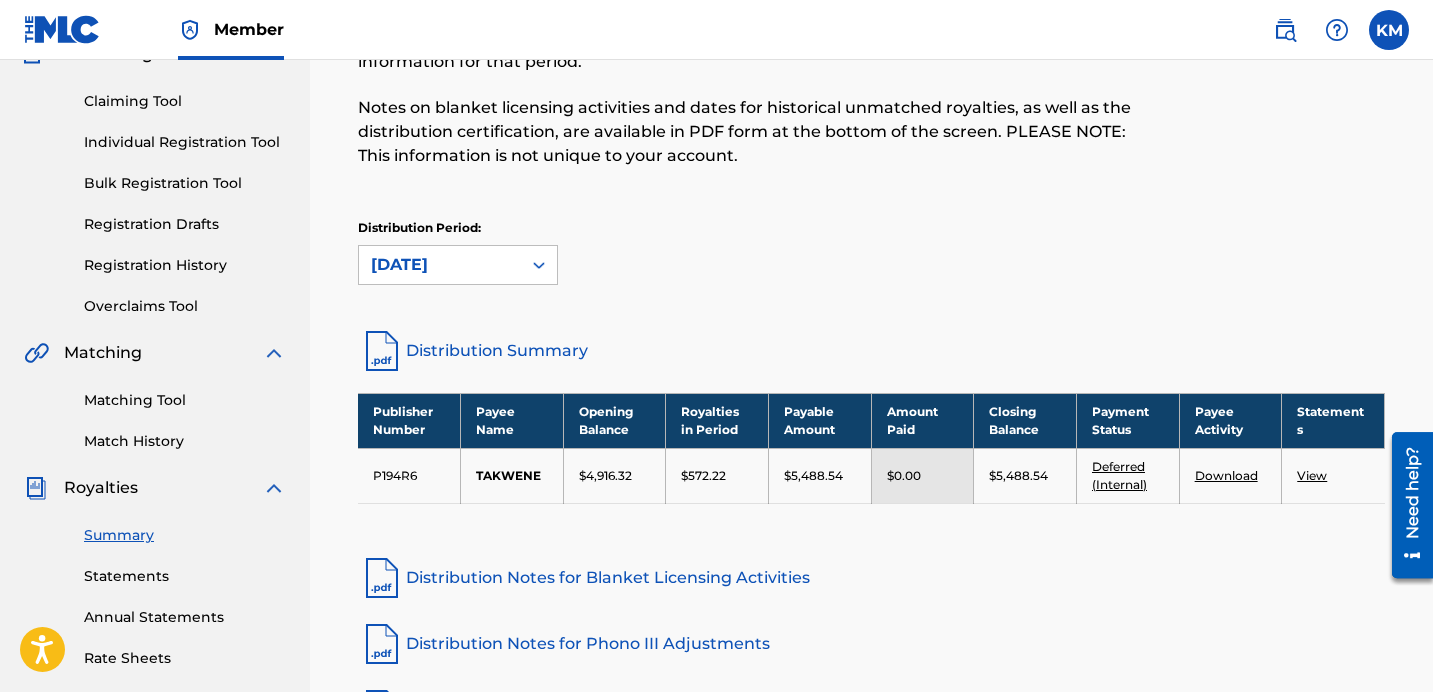 click on "View" at bounding box center (1312, 475) 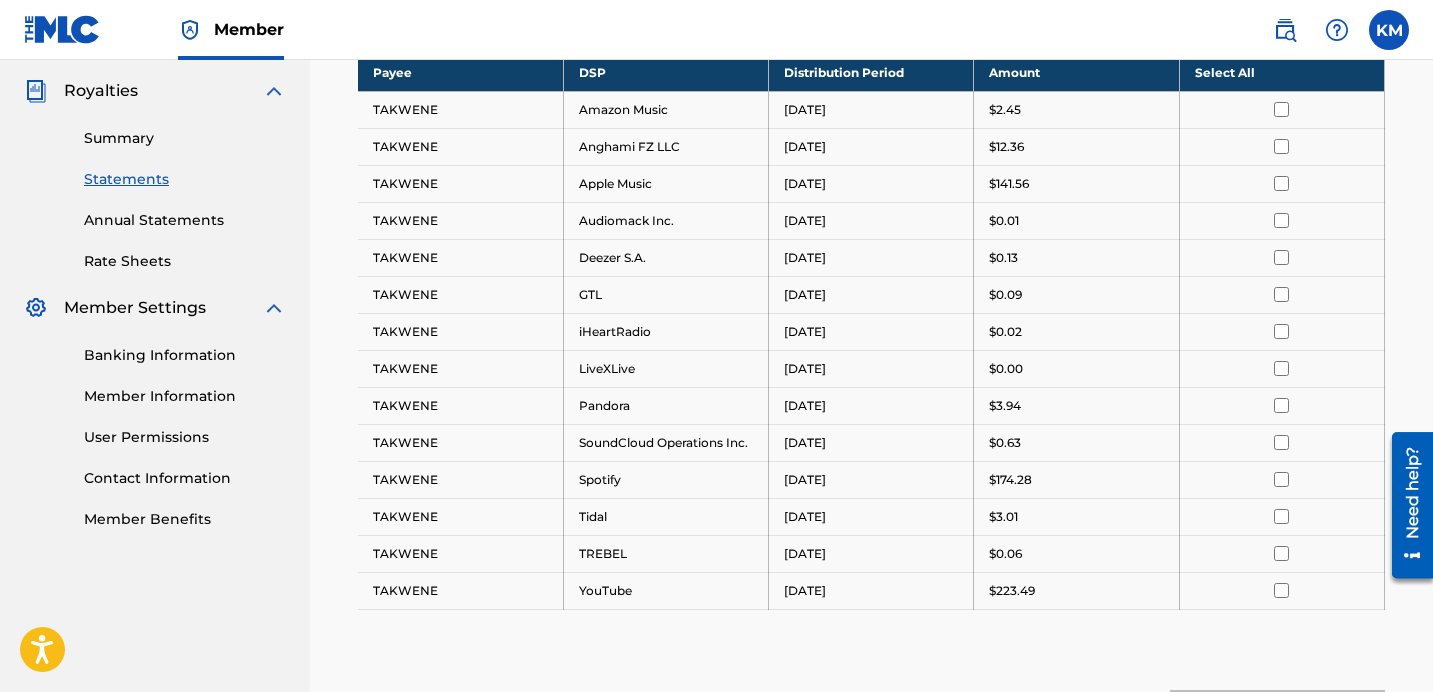 scroll, scrollTop: 589, scrollLeft: 0, axis: vertical 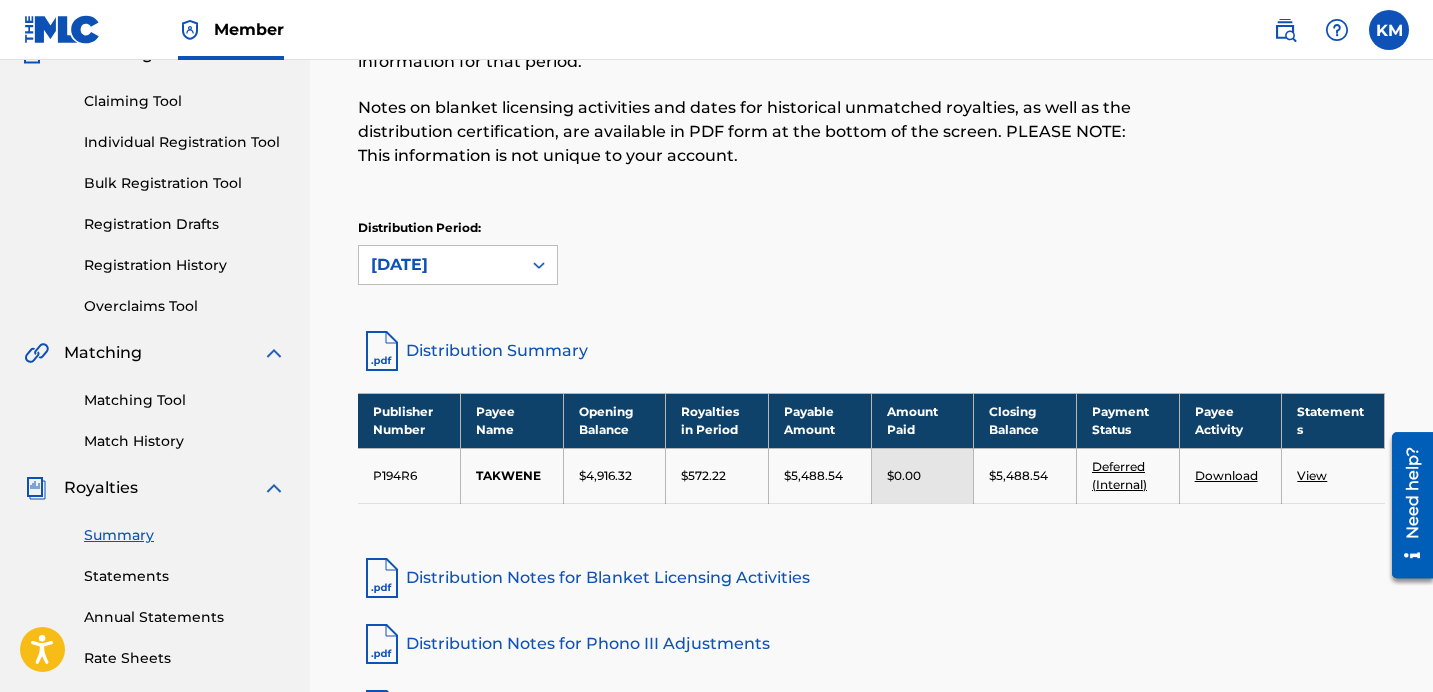 click on "Deferred (Internal)" at bounding box center (1119, 475) 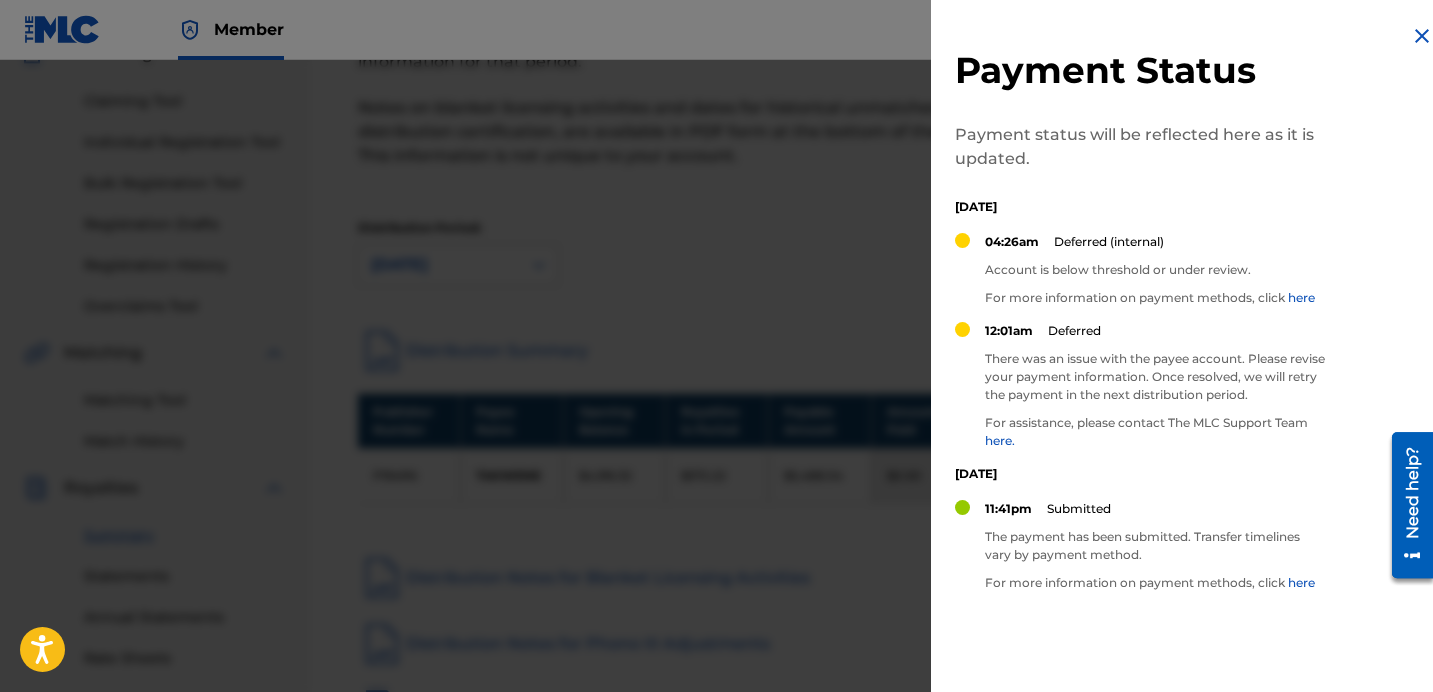 click on "Submitted" at bounding box center [1079, 509] 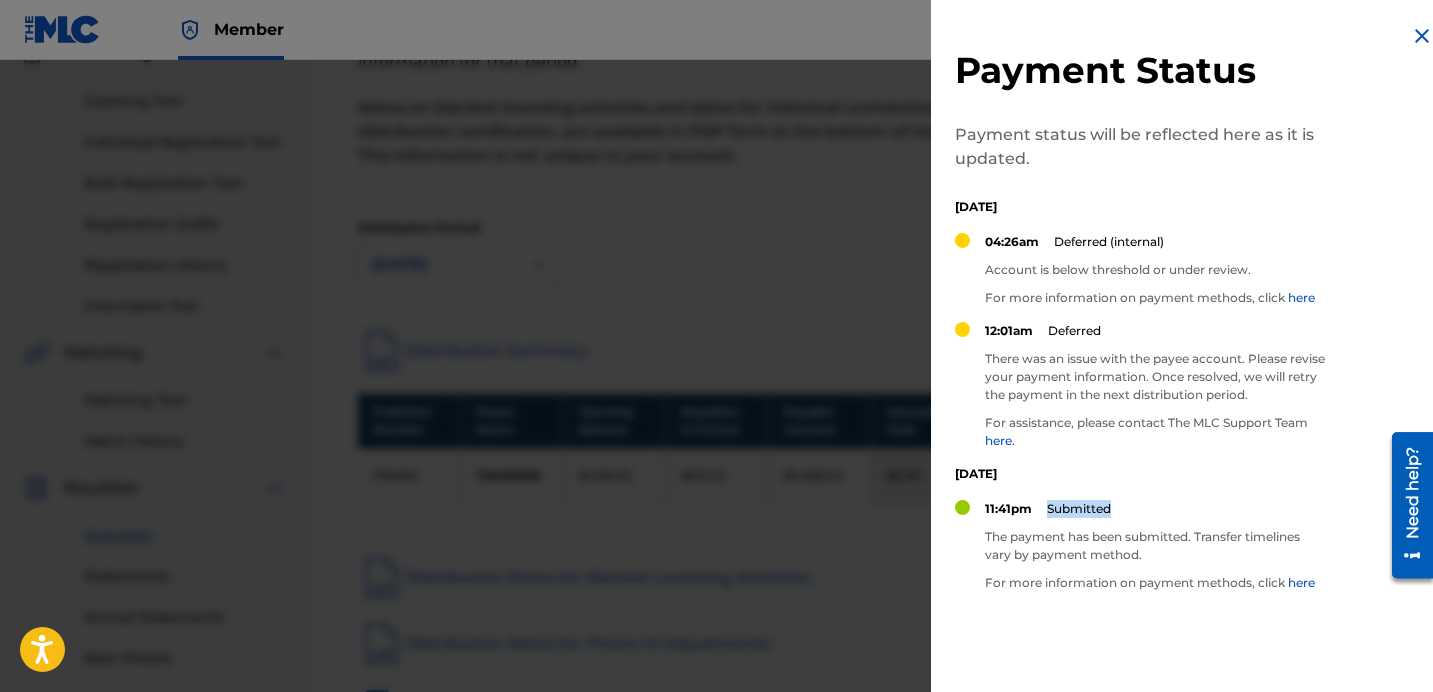 click on "Submitted" at bounding box center [1079, 509] 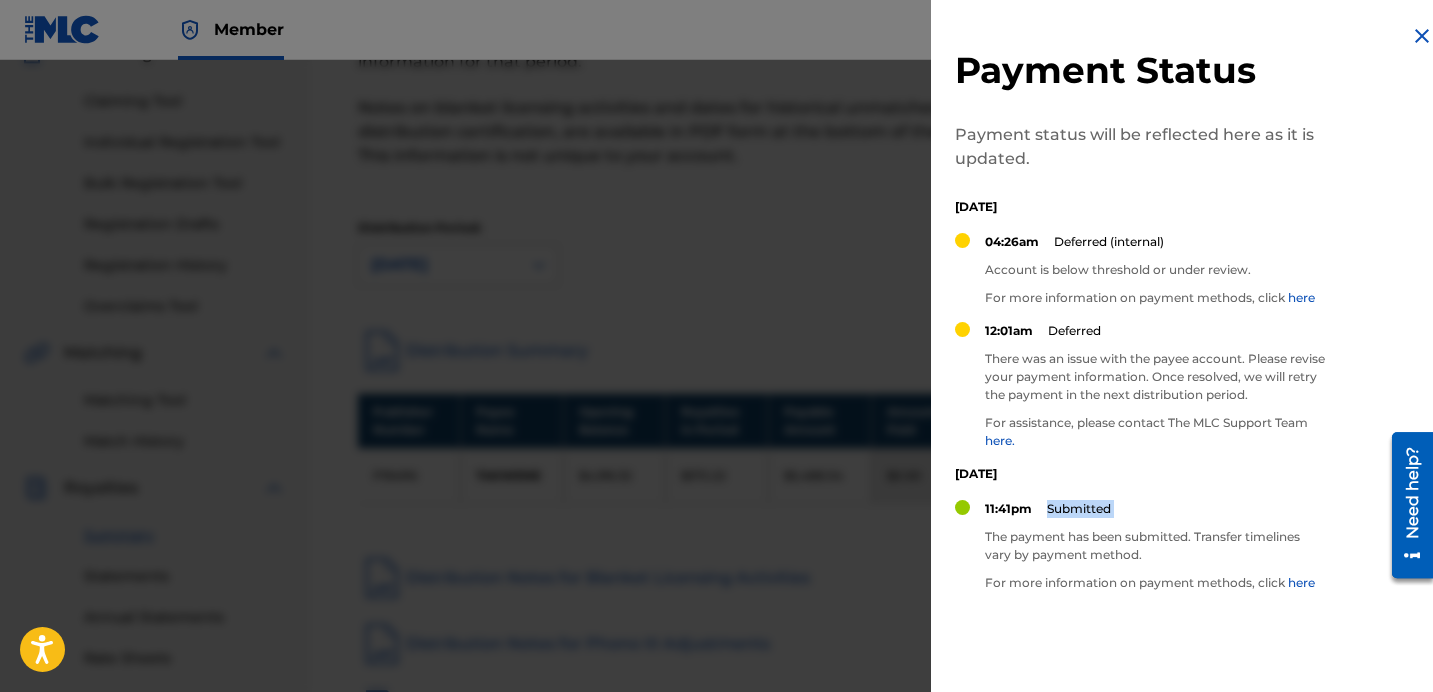 click on "Submitted" at bounding box center [1079, 509] 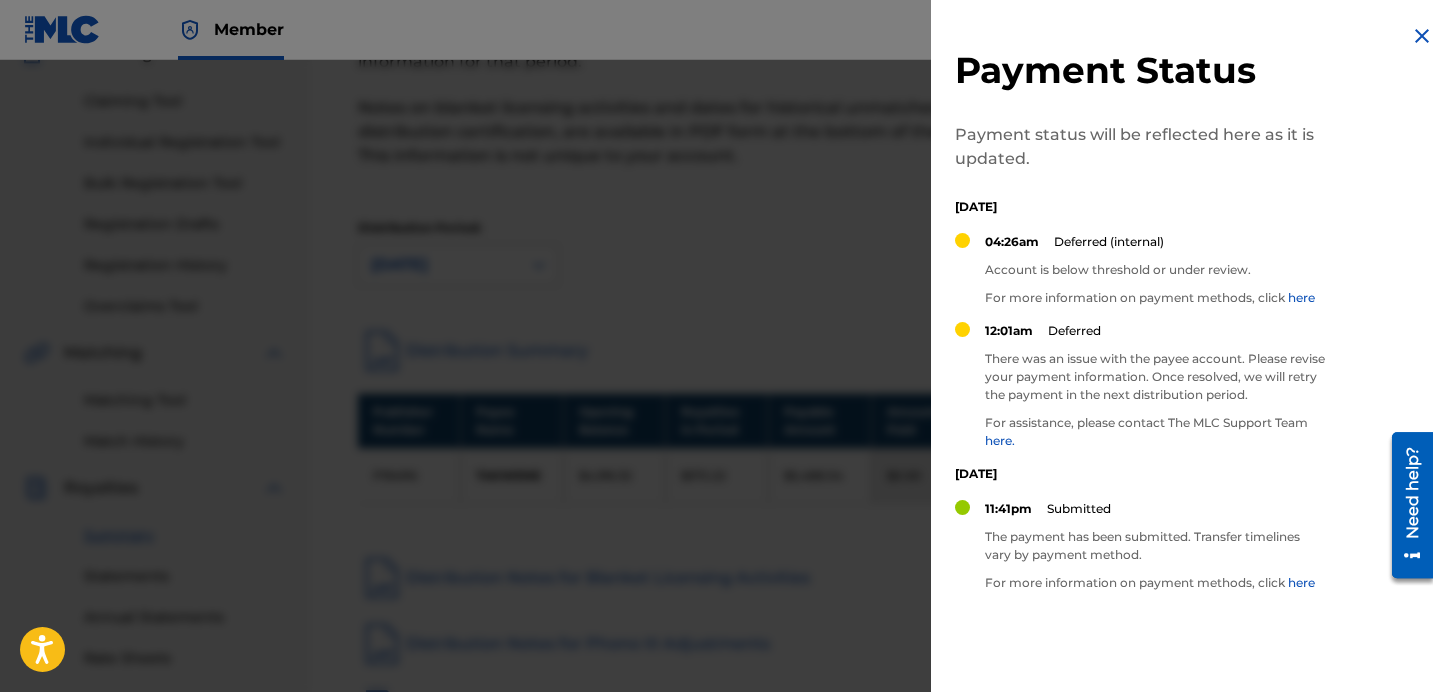 click on "04:26am Deferred (internal)" at bounding box center [1150, 249] 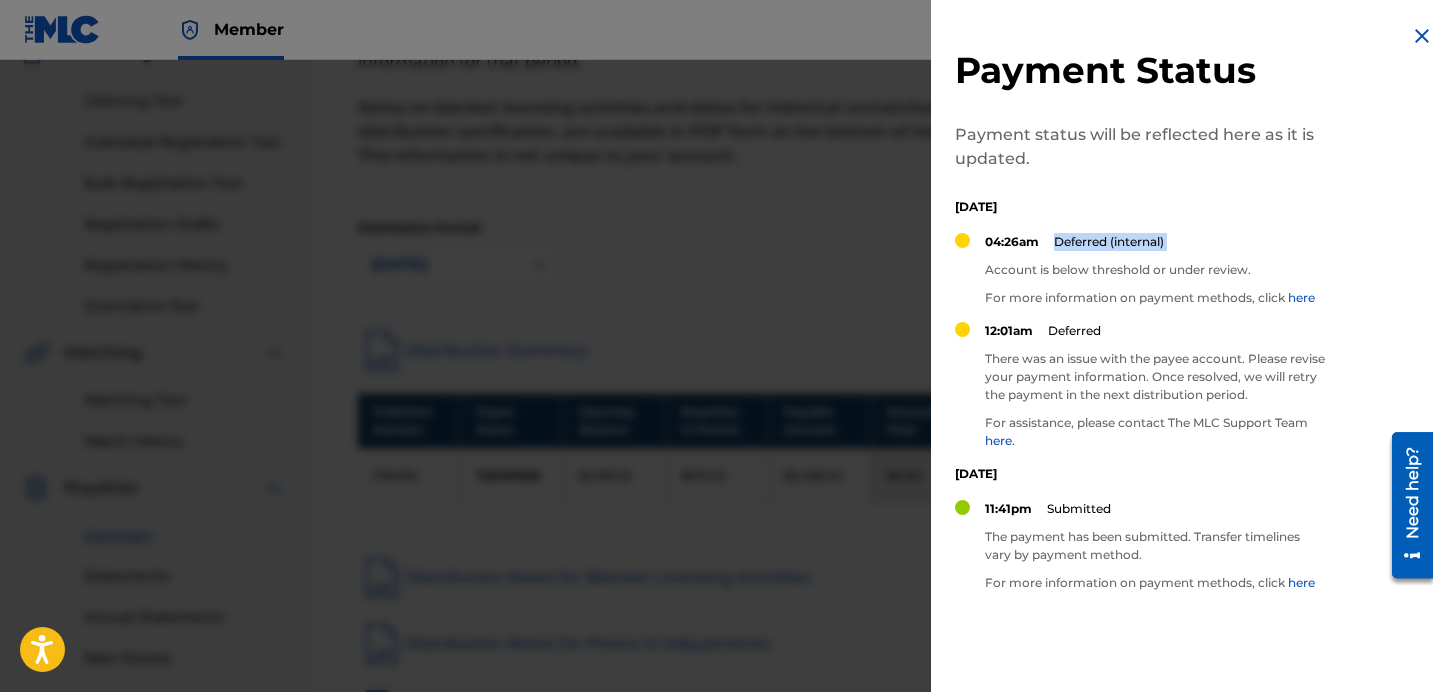 click on "04:26am Deferred (internal)" at bounding box center [1150, 249] 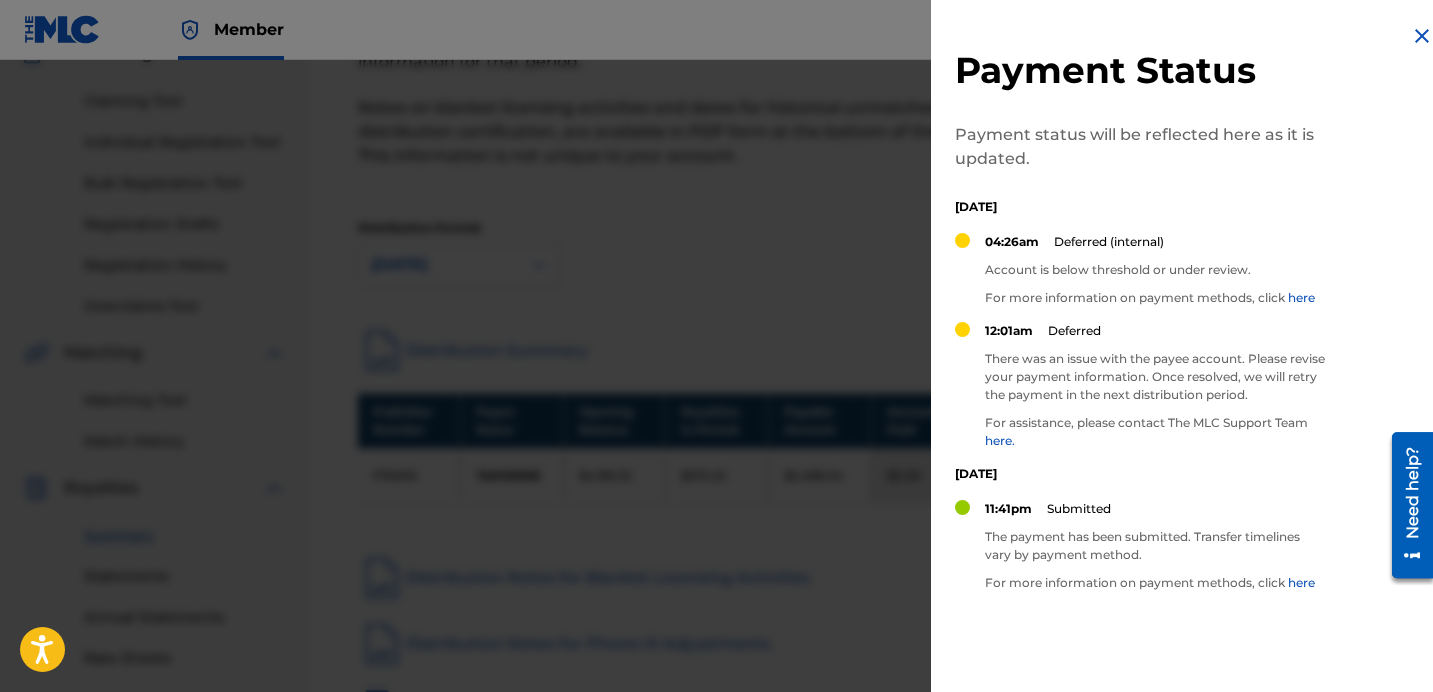 click on "Account is below threshold or under review." at bounding box center (1150, 270) 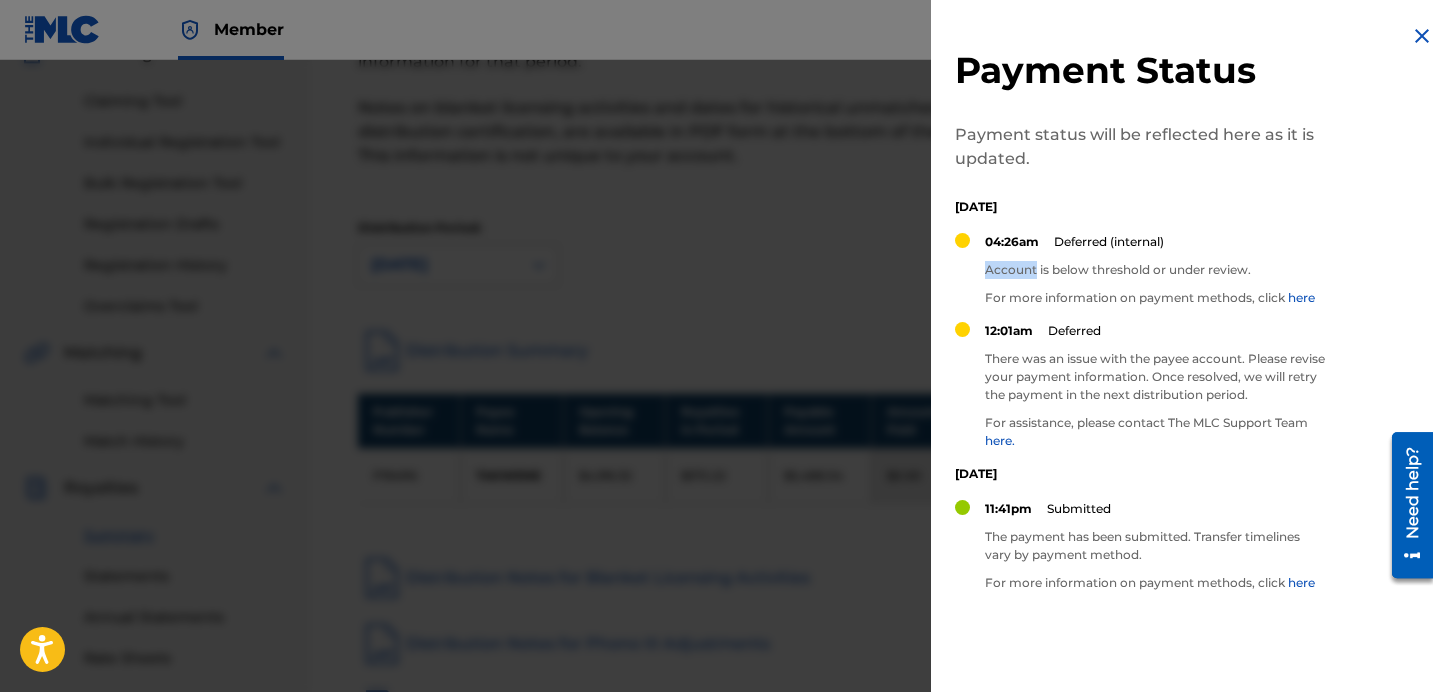 click on "Account is below threshold or under review." at bounding box center [1150, 270] 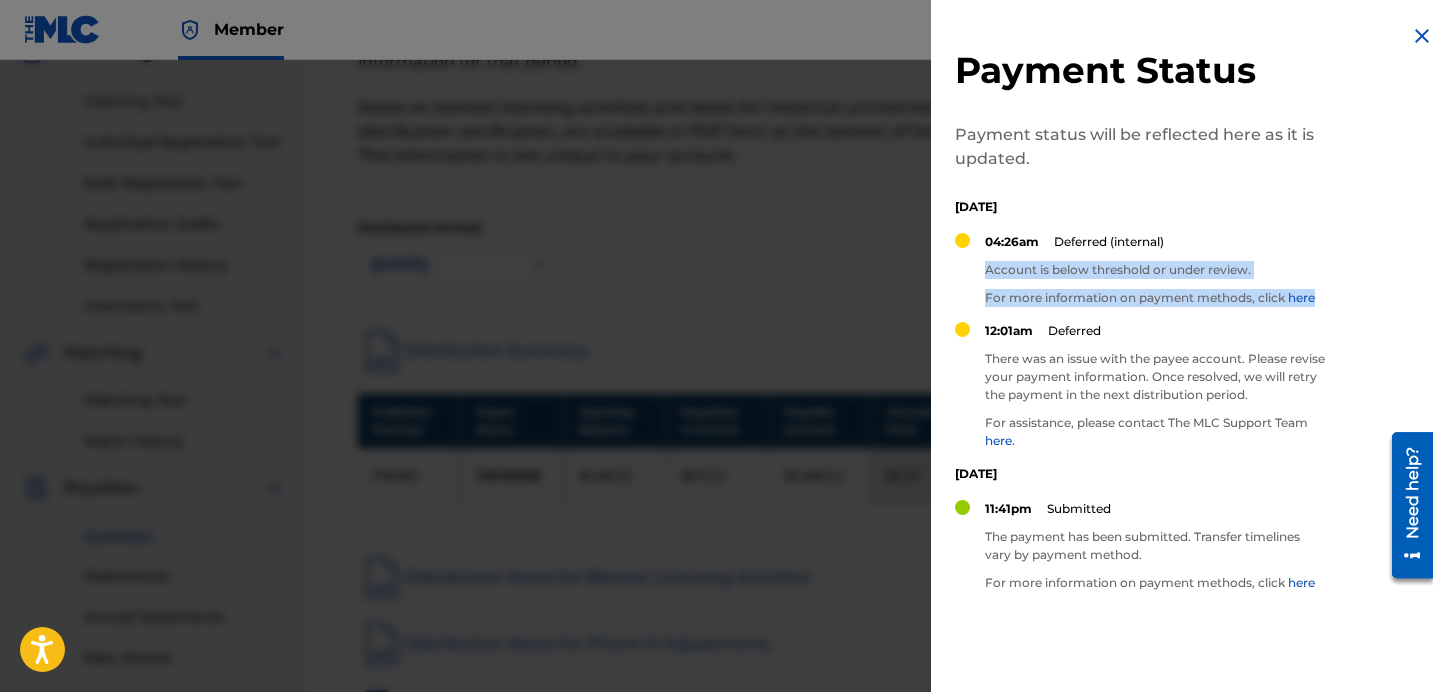 drag, startPoint x: 1003, startPoint y: 274, endPoint x: 1012, endPoint y: 291, distance: 19.235384 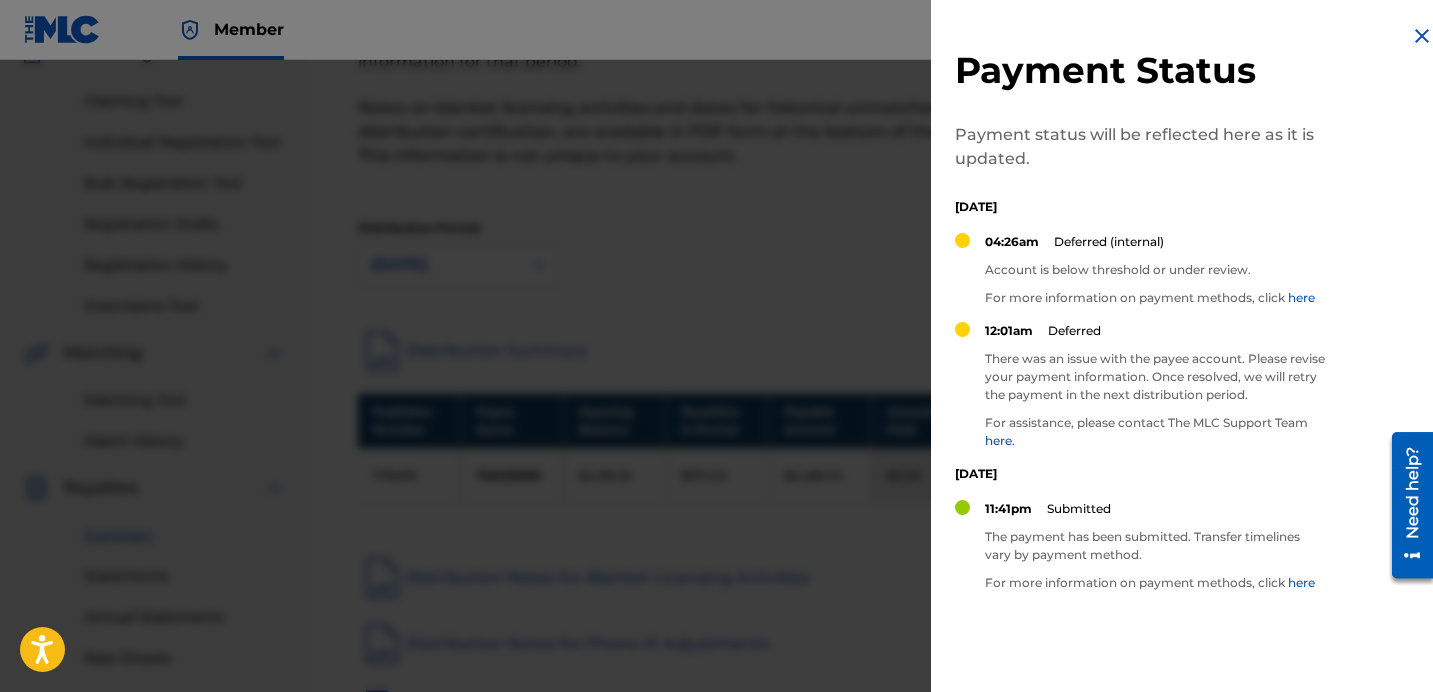 click on "12:01am Deferred" at bounding box center [1155, 338] 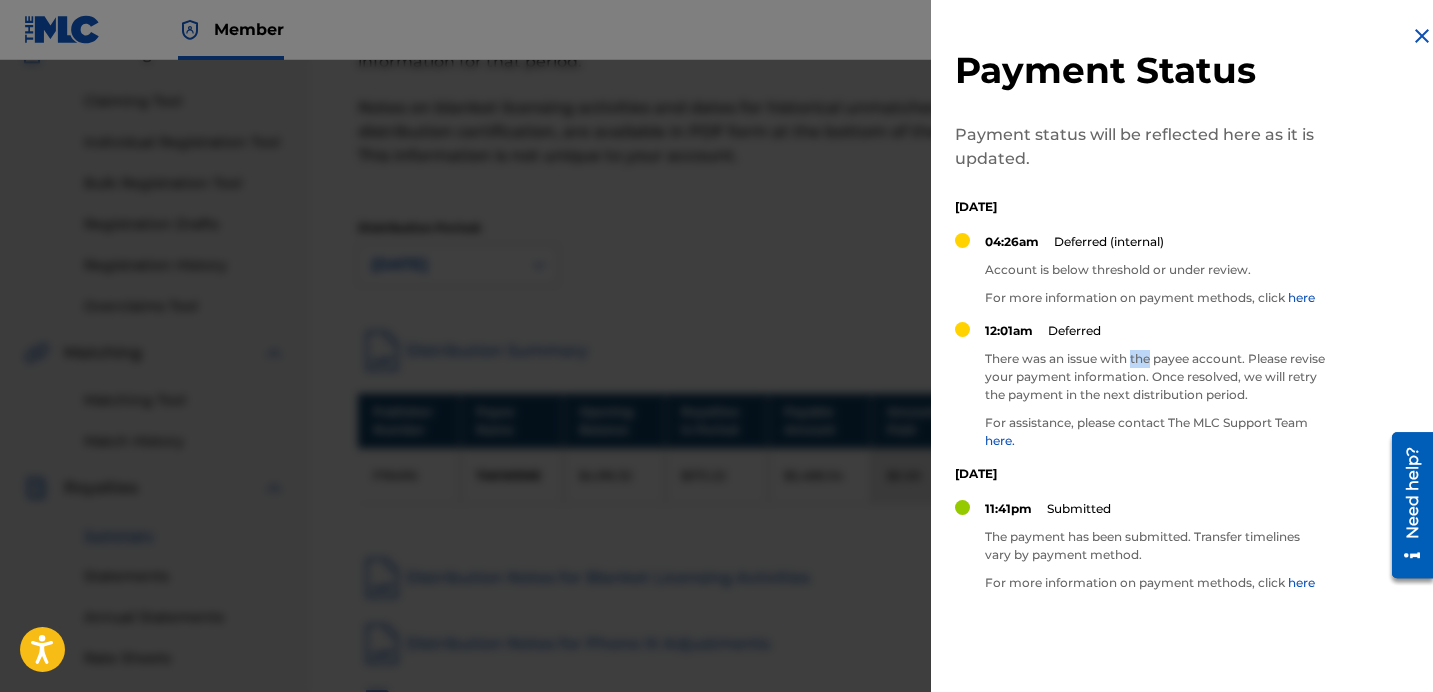 click on "There was an issue with the payee account. Please revise your payment information. Once resolved, we will retry the payment in the next distribution period." at bounding box center (1155, 377) 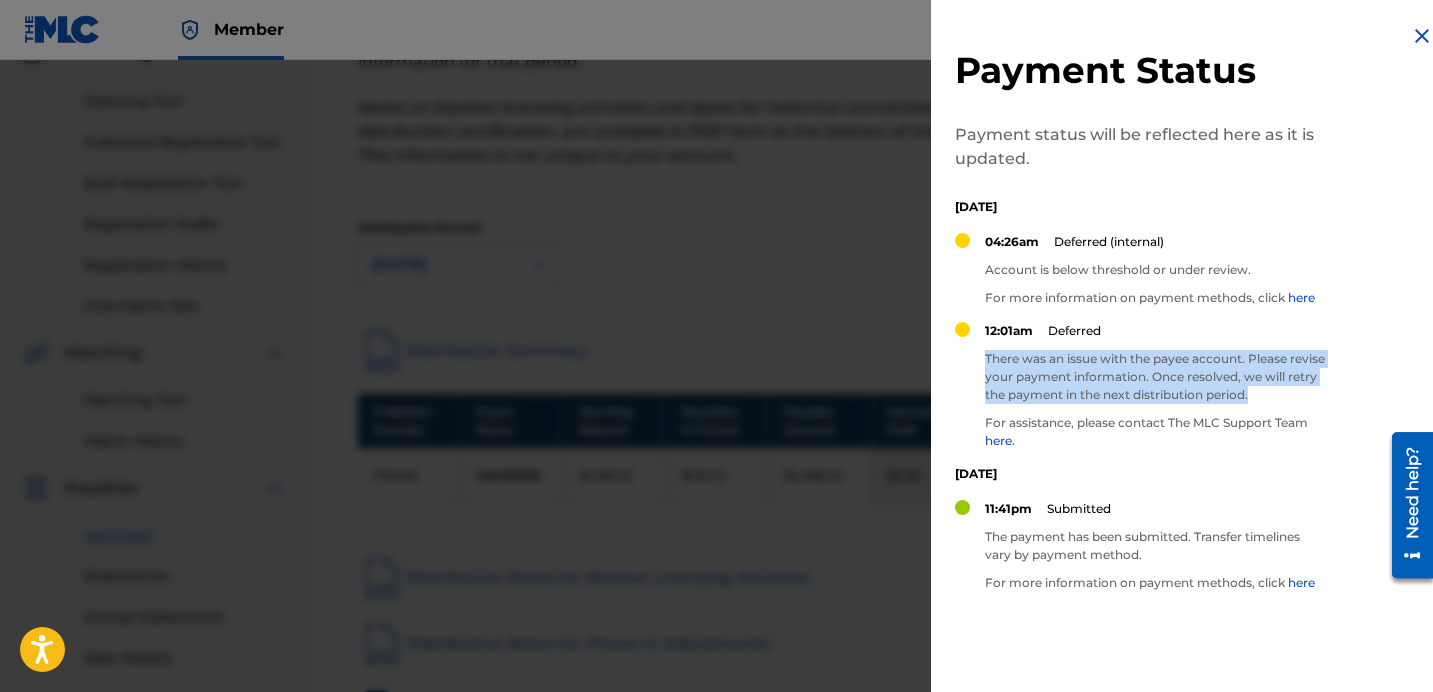 click on "There was an issue with the payee account. Please revise your payment information. Once resolved, we will retry the payment in the next distribution period." at bounding box center [1155, 377] 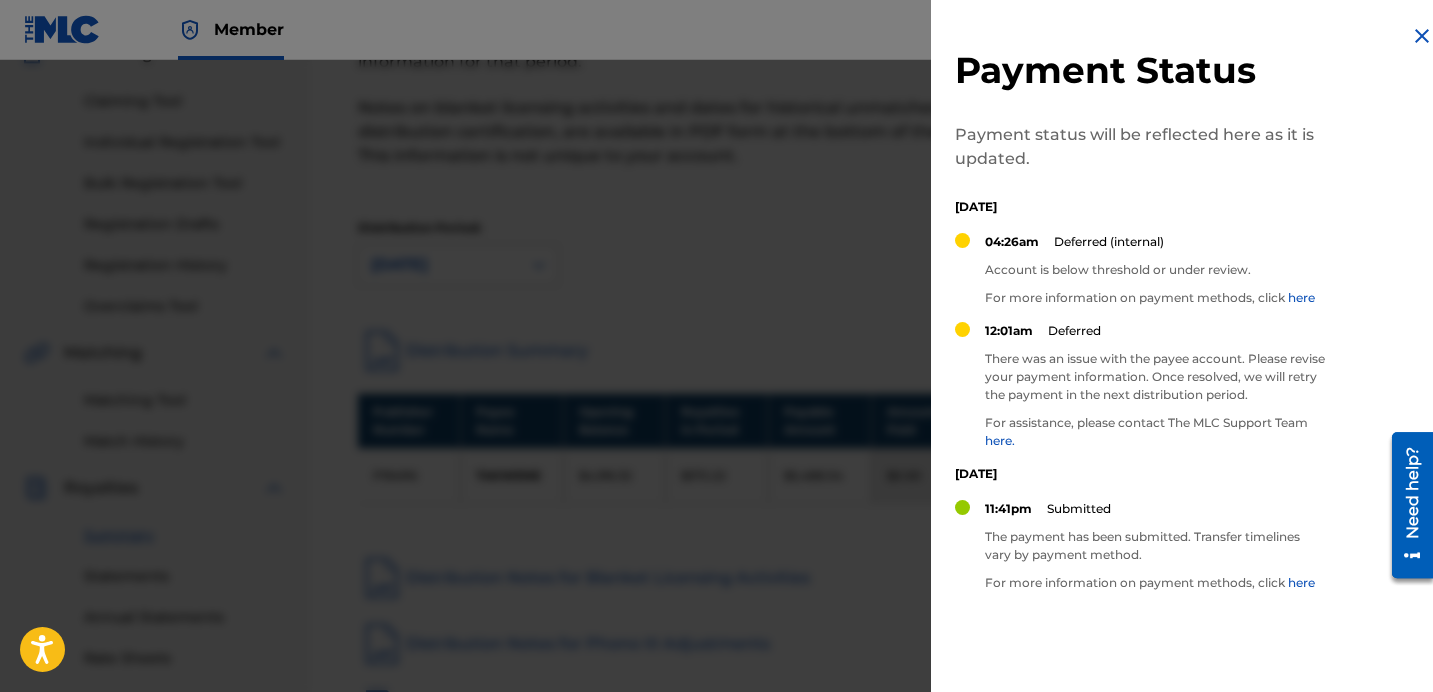 click at bounding box center (716, 406) 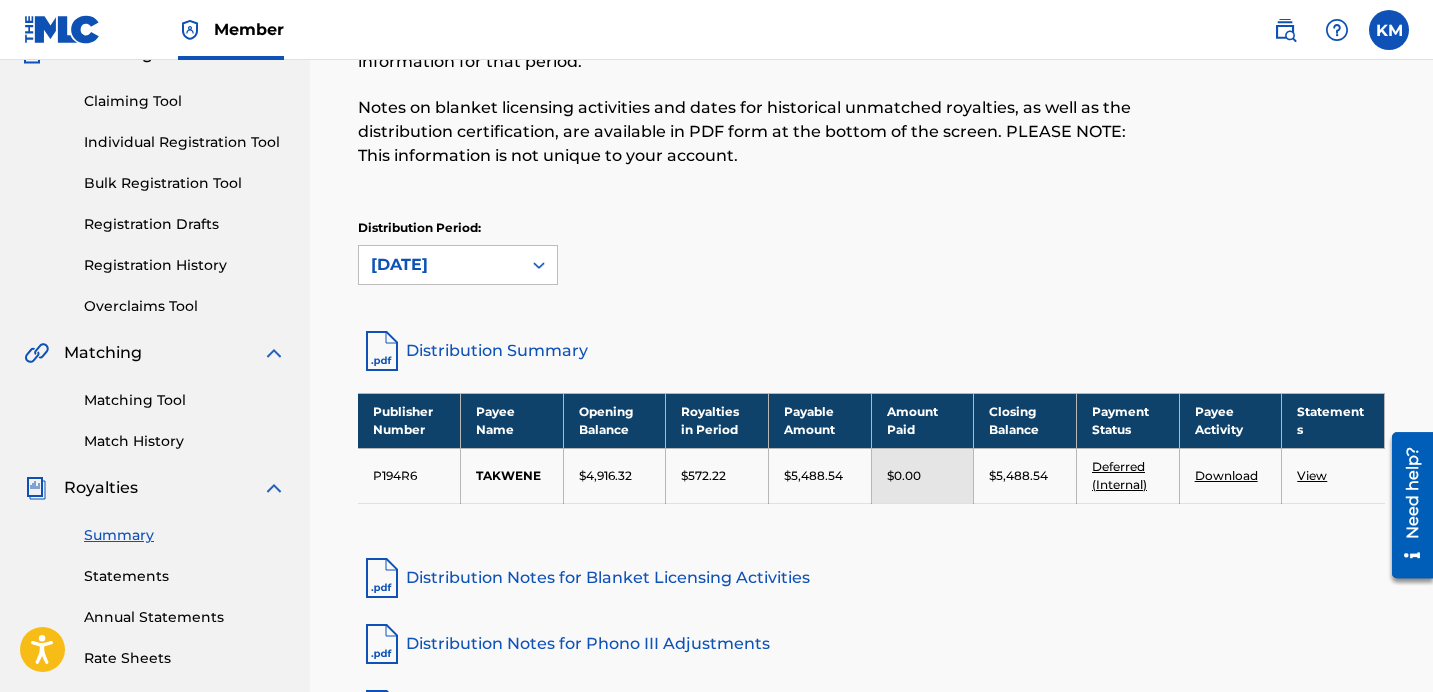 click on "$5,488.54" at bounding box center (813, 476) 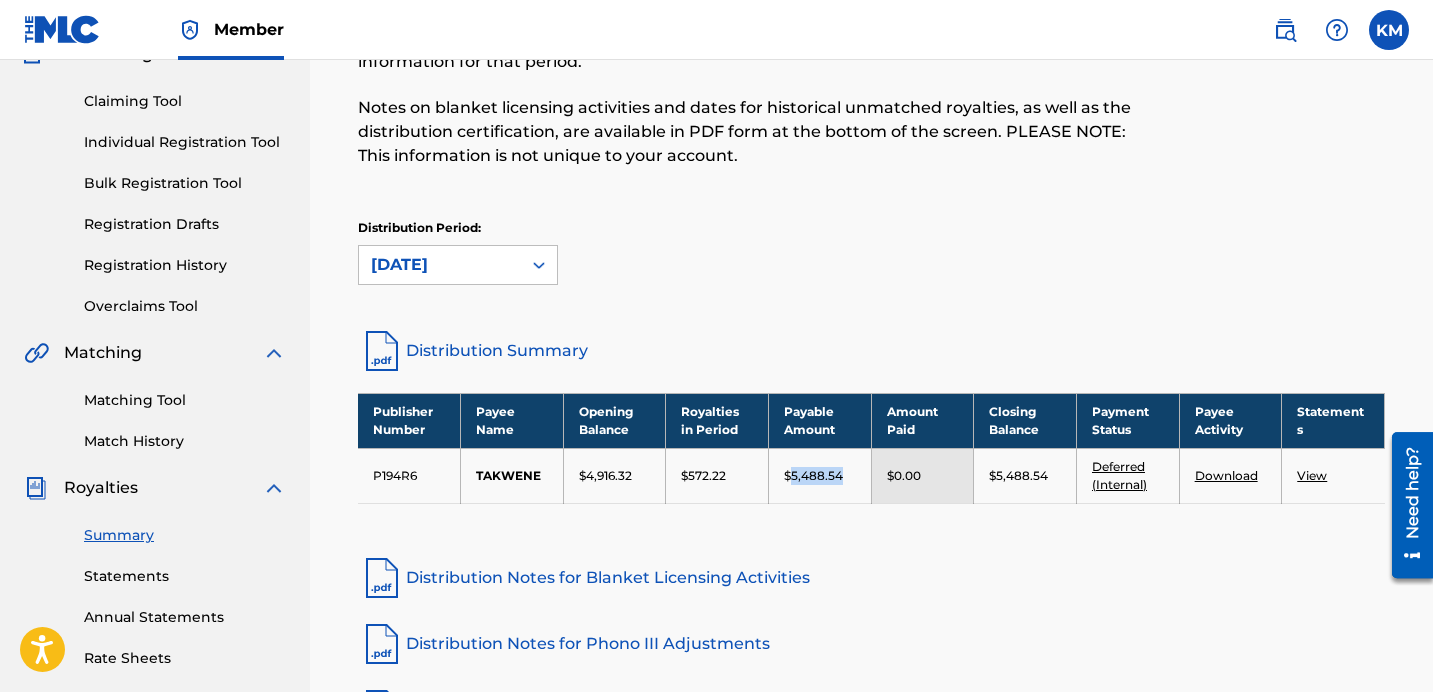 click on "$5,488.54" at bounding box center [813, 476] 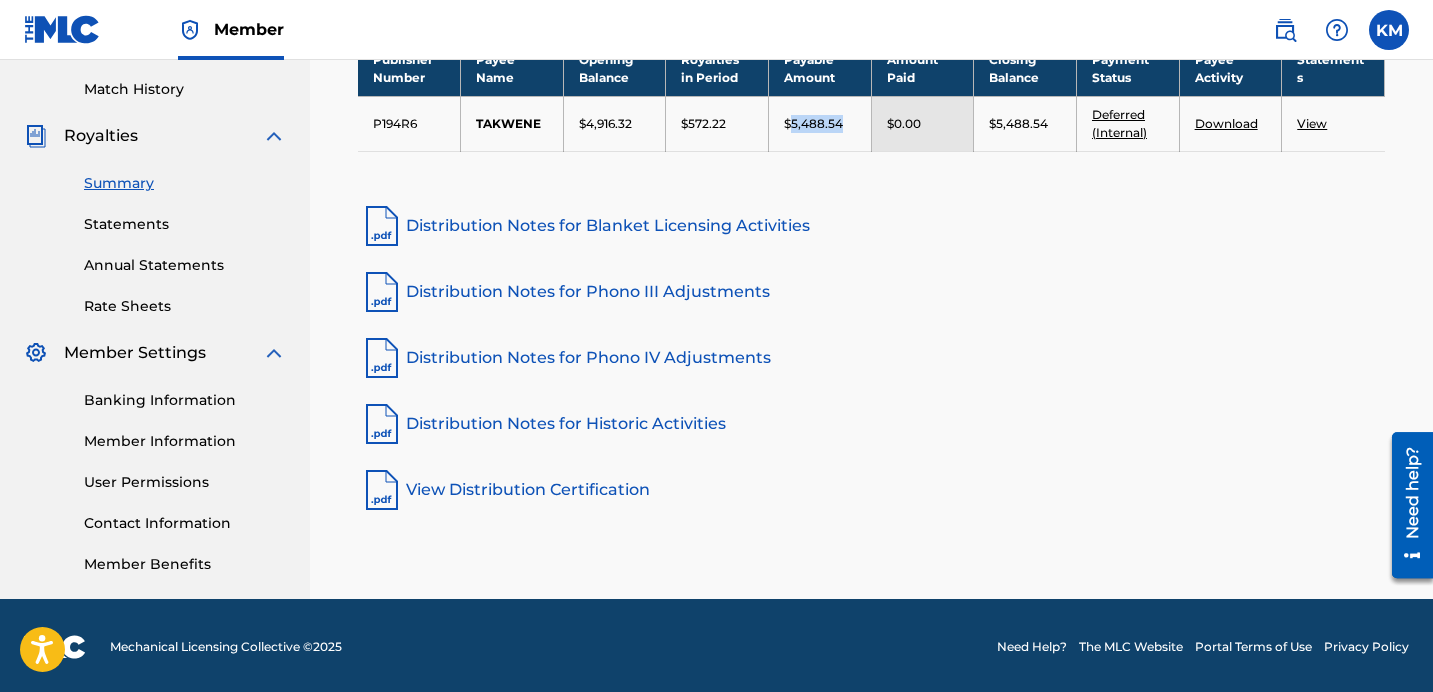 scroll, scrollTop: 548, scrollLeft: 0, axis: vertical 